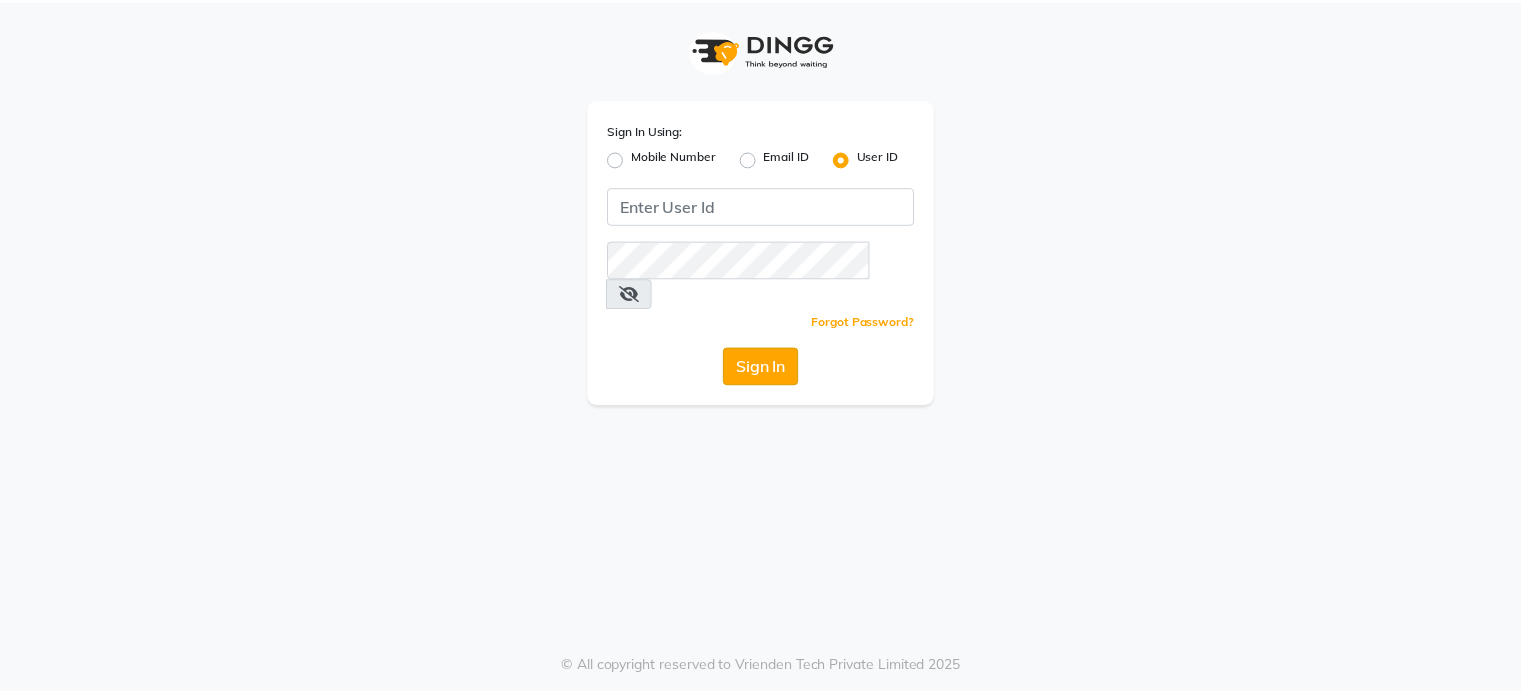 scroll, scrollTop: 0, scrollLeft: 0, axis: both 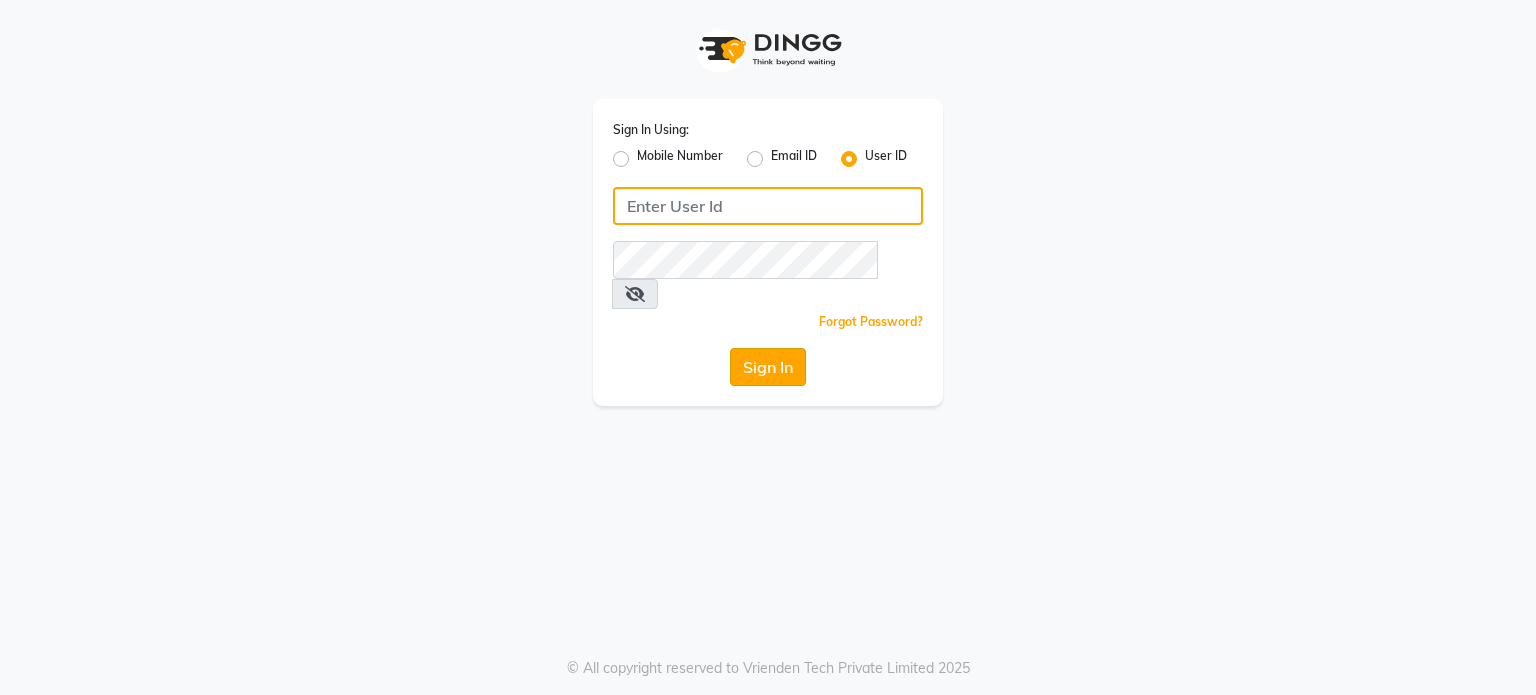 type on "Gazalbeautycare123" 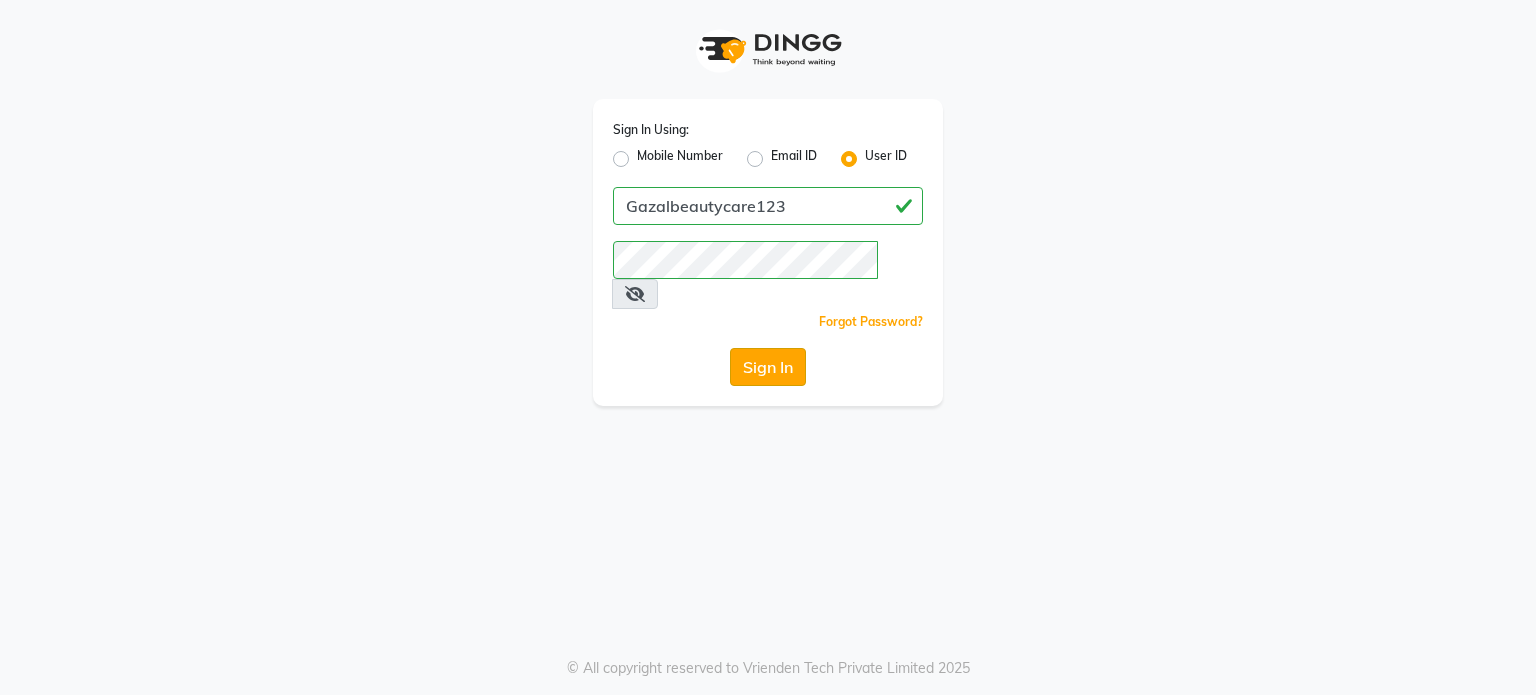 click on "Sign In" 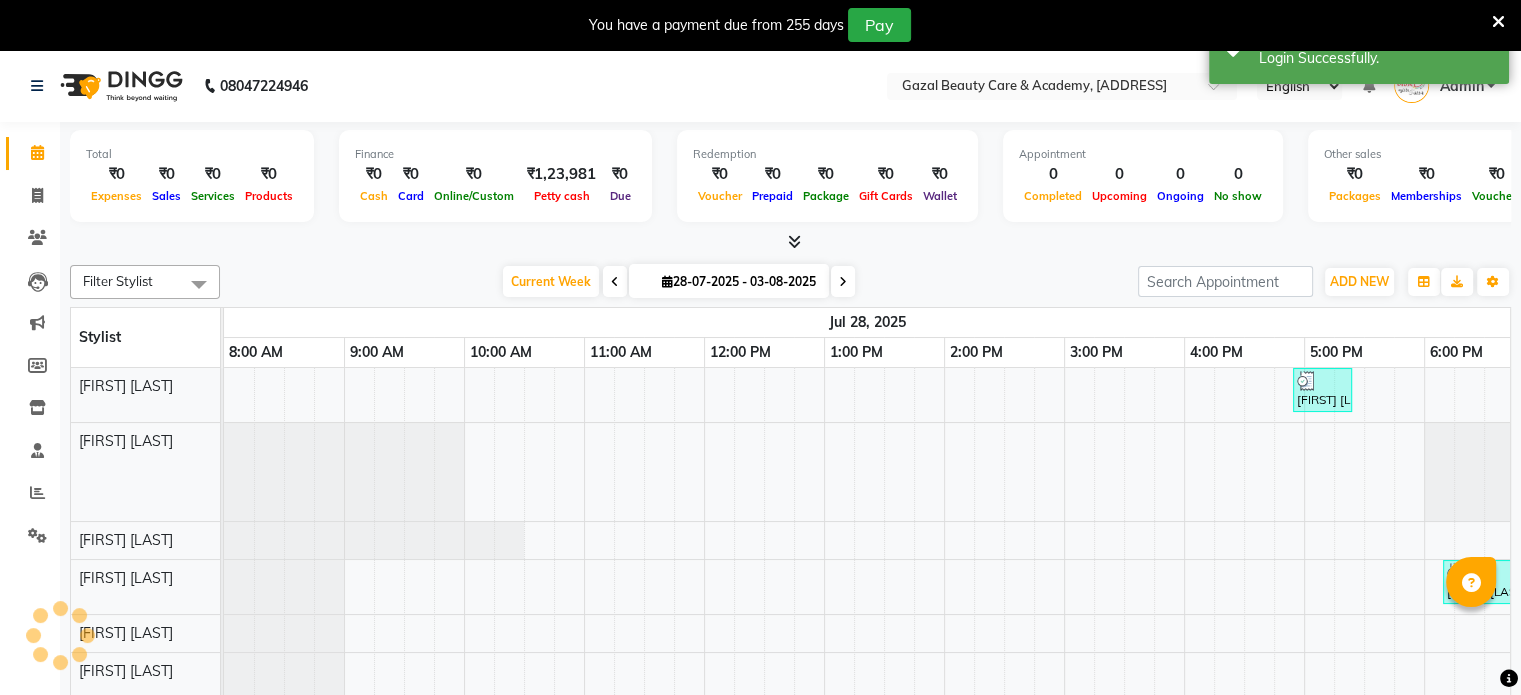 scroll, scrollTop: 0, scrollLeft: 360, axis: horizontal 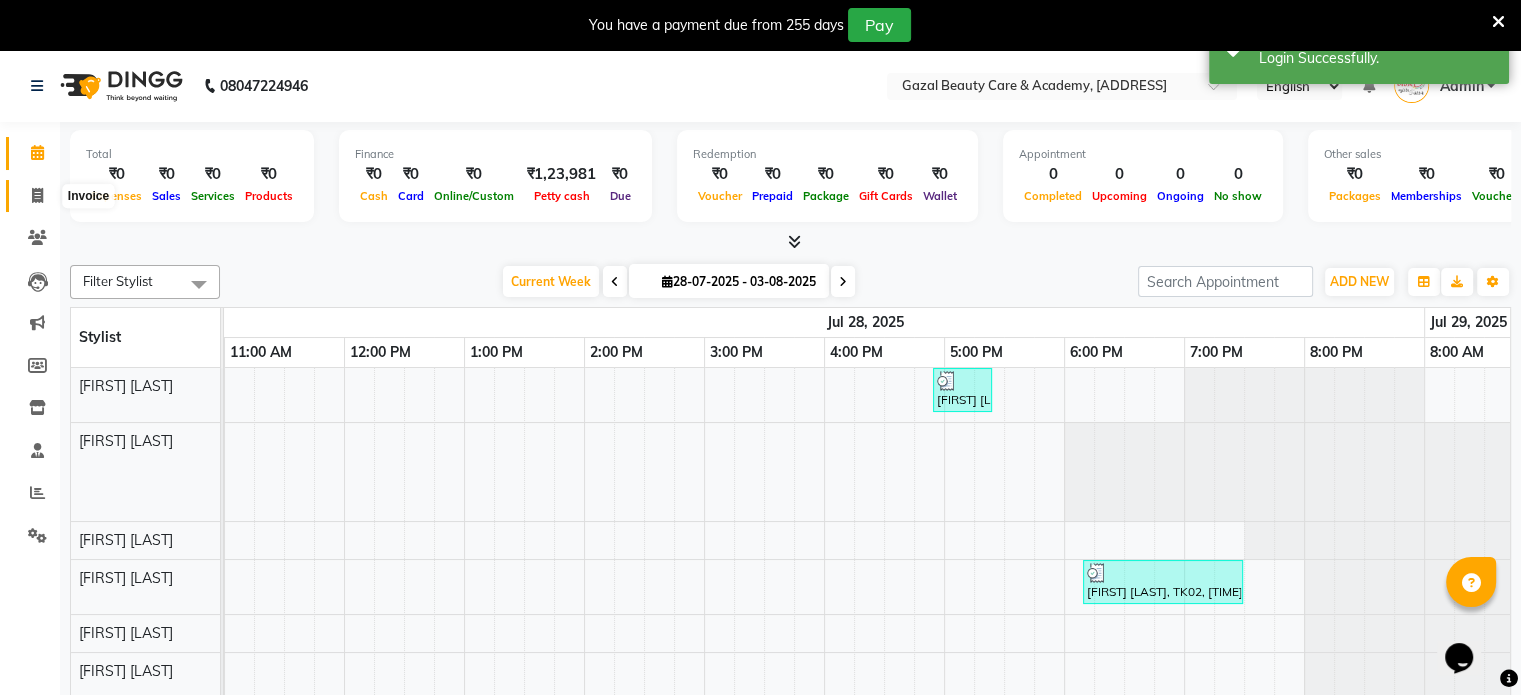 click 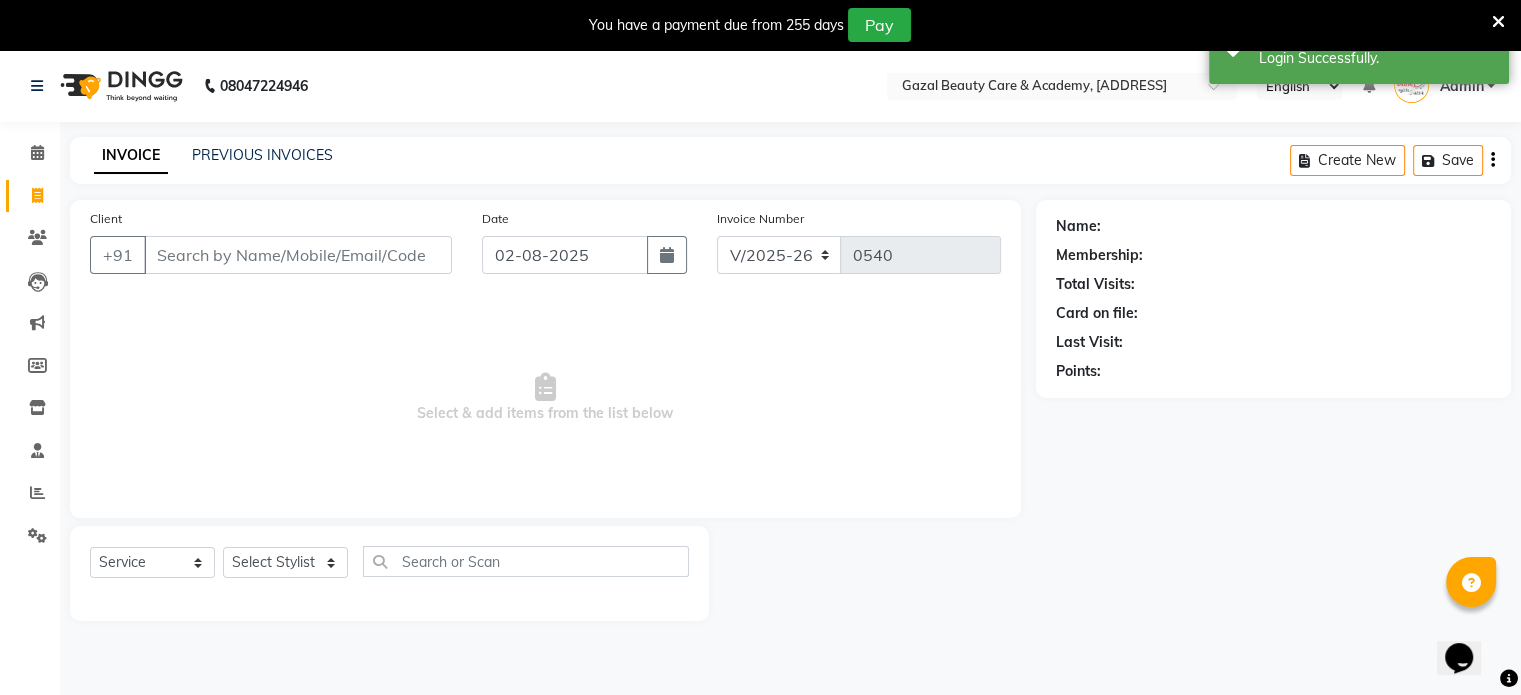 click on "Client" at bounding box center [298, 255] 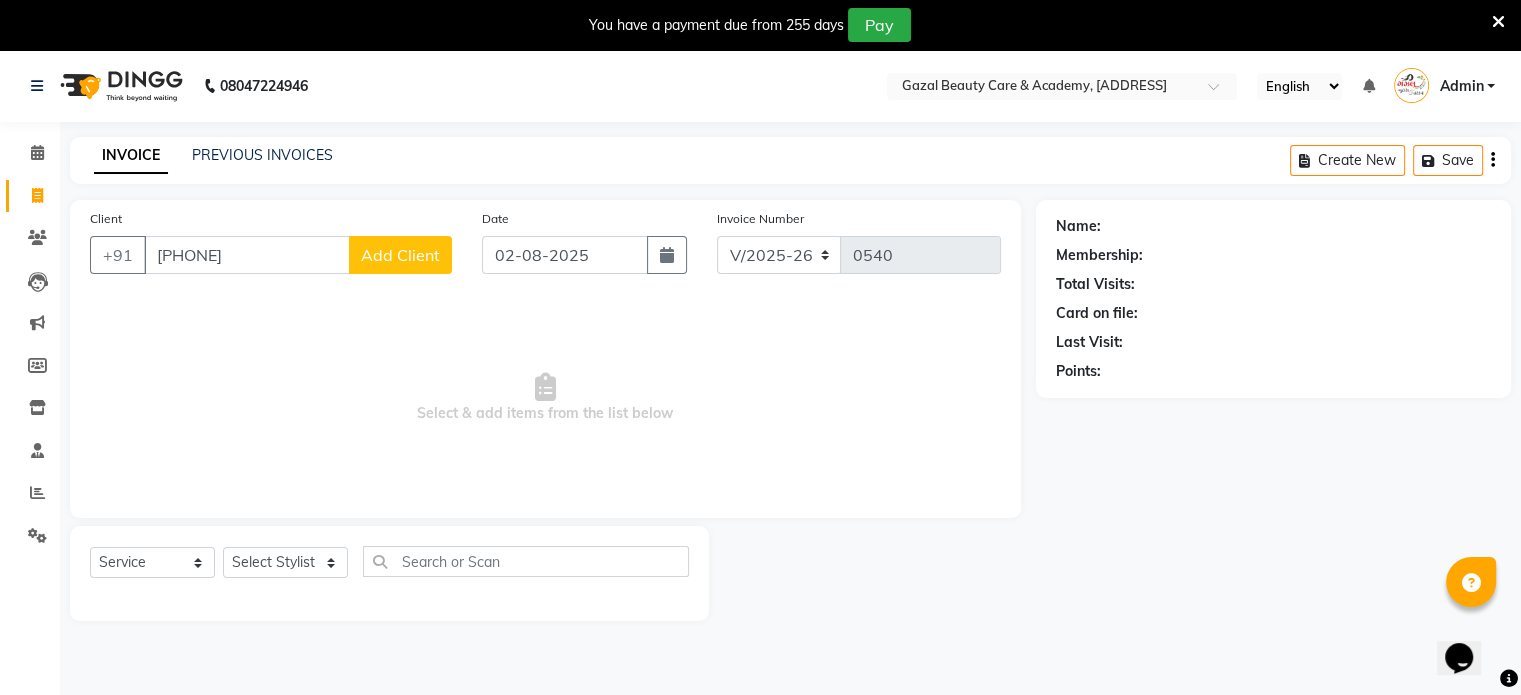 click on "[PHONE]" at bounding box center [247, 255] 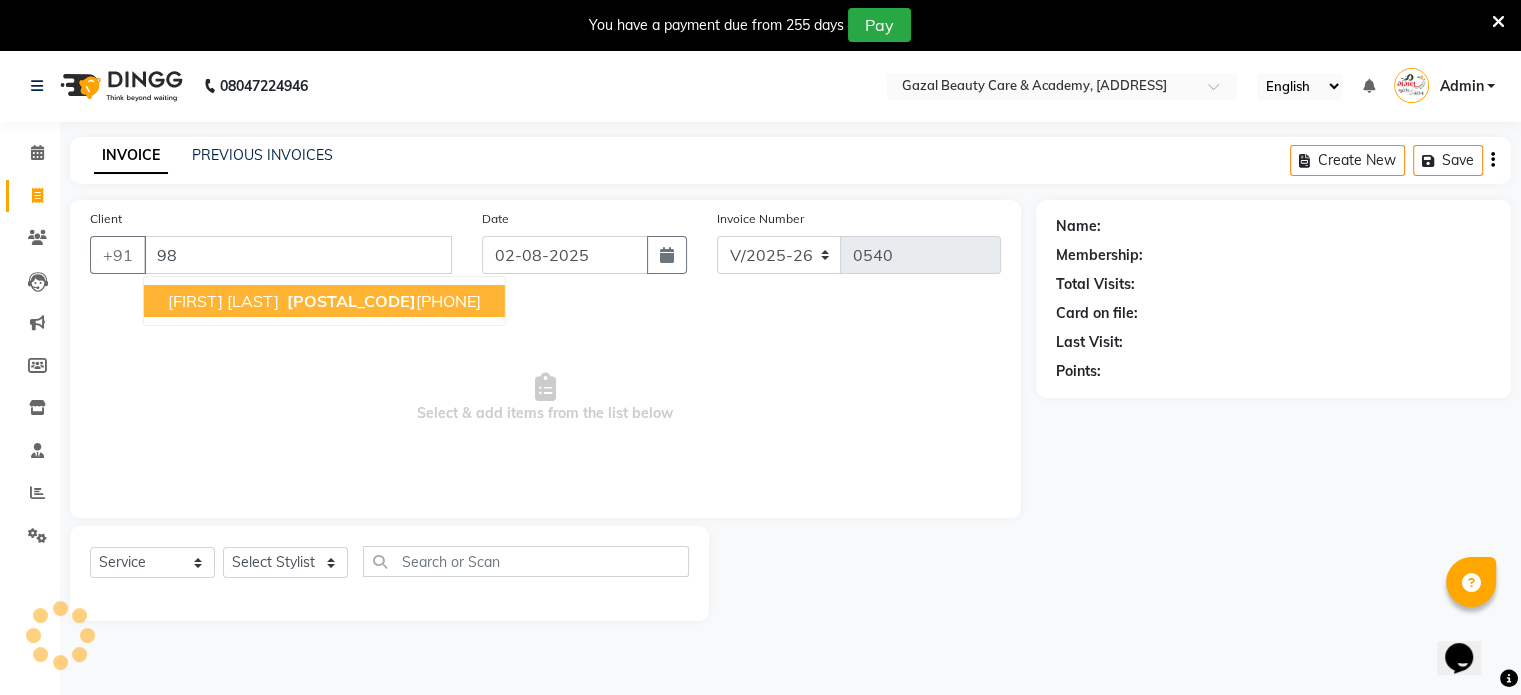 type on "9" 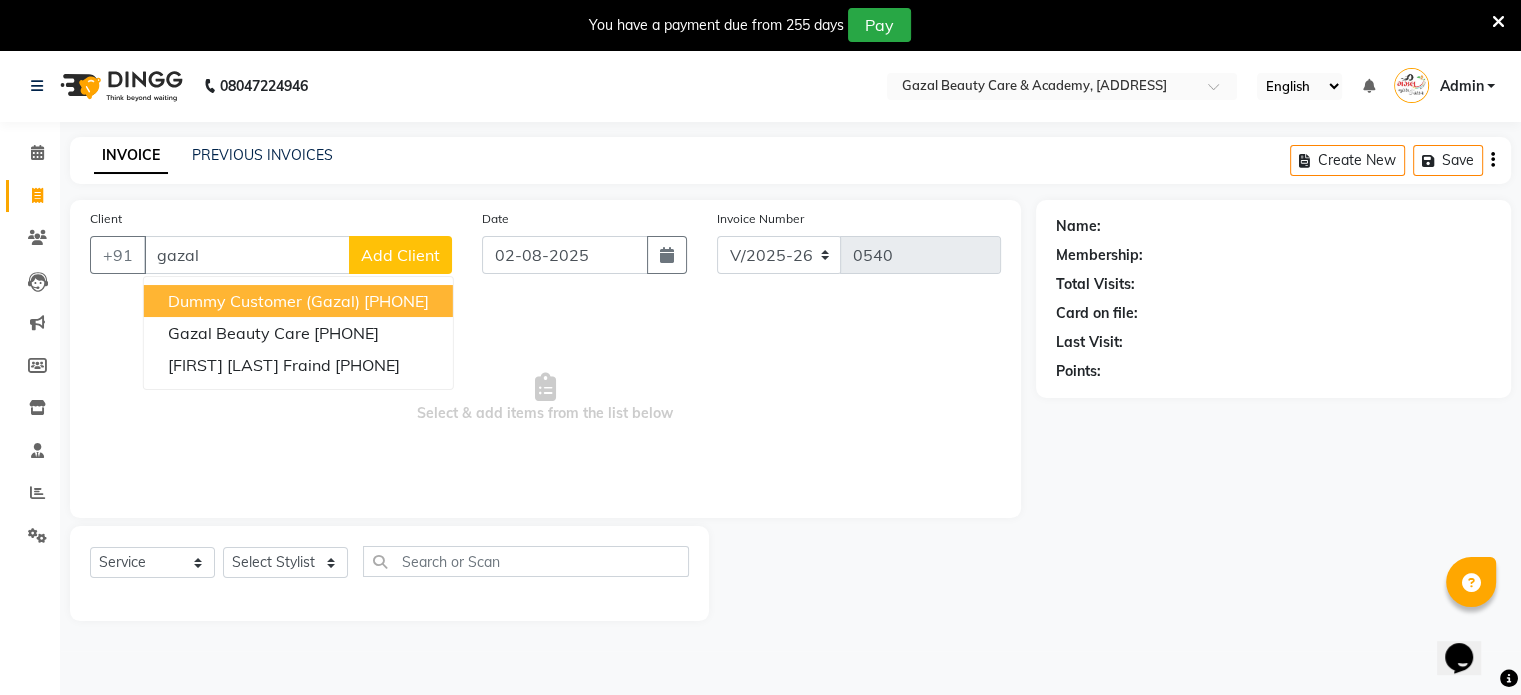 click on "gazal" at bounding box center [247, 255] 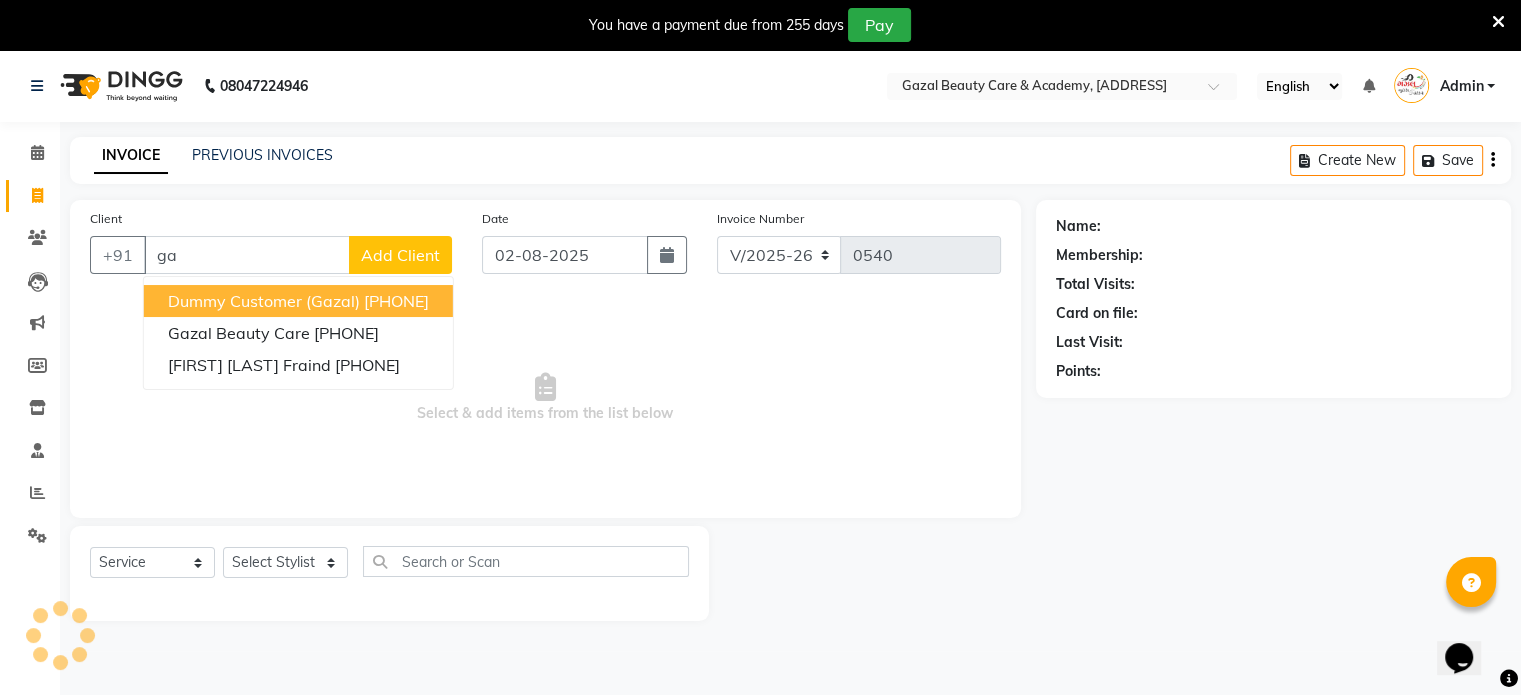 type on "g" 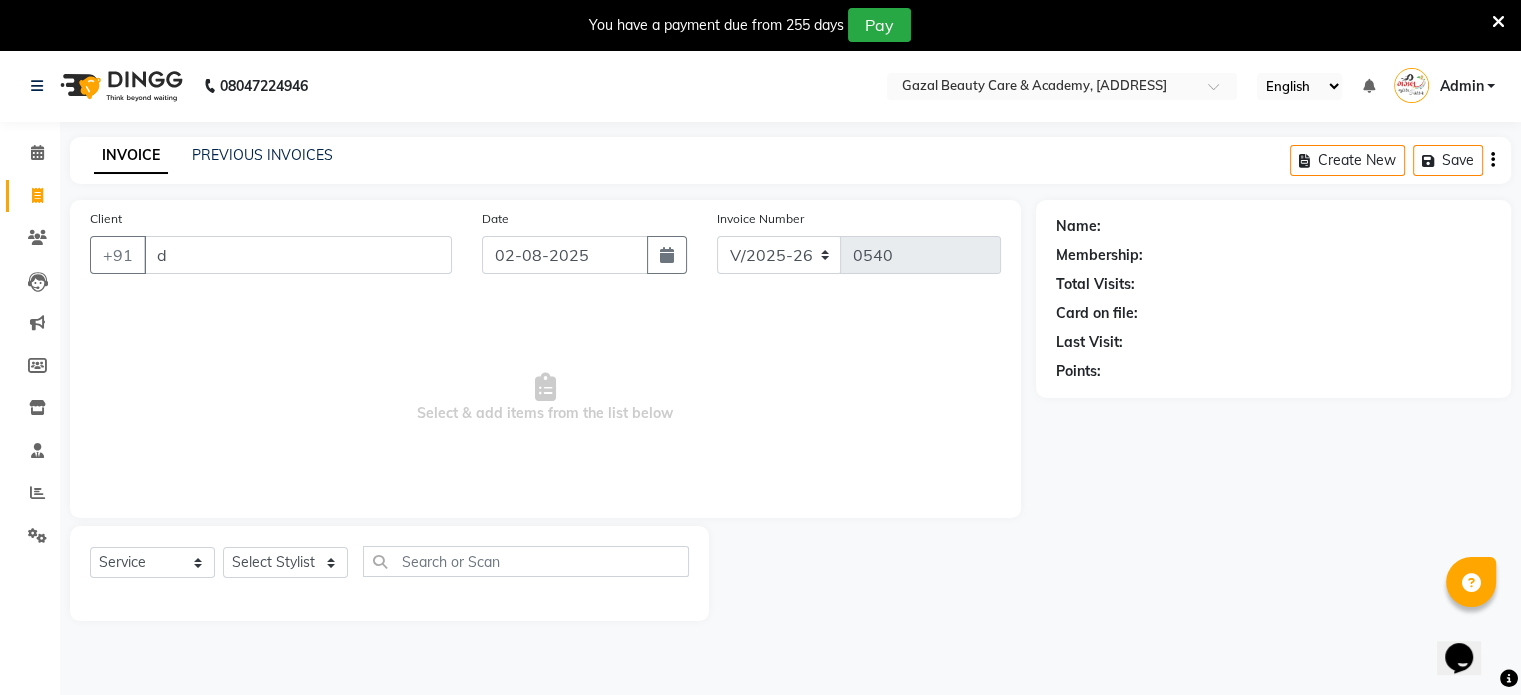 click on "d" at bounding box center (298, 255) 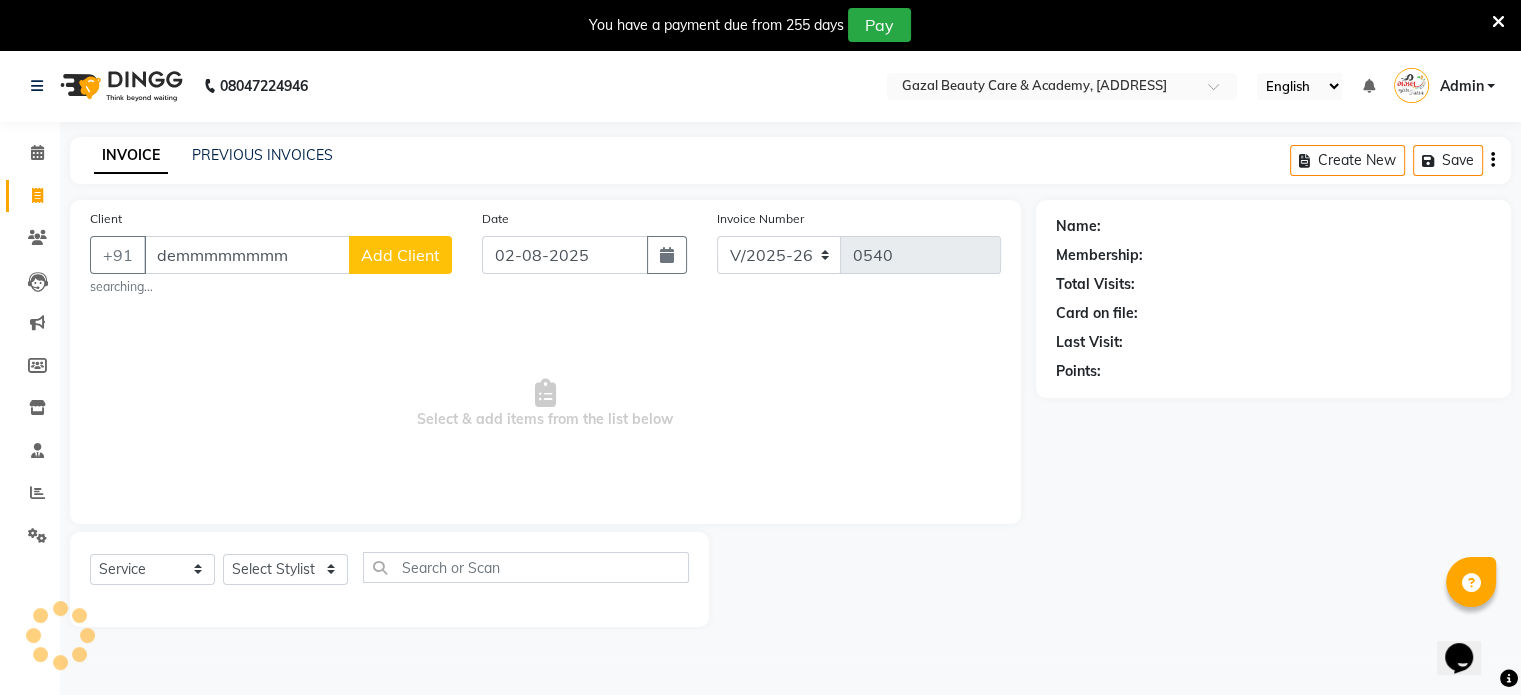 scroll, scrollTop: 0, scrollLeft: 0, axis: both 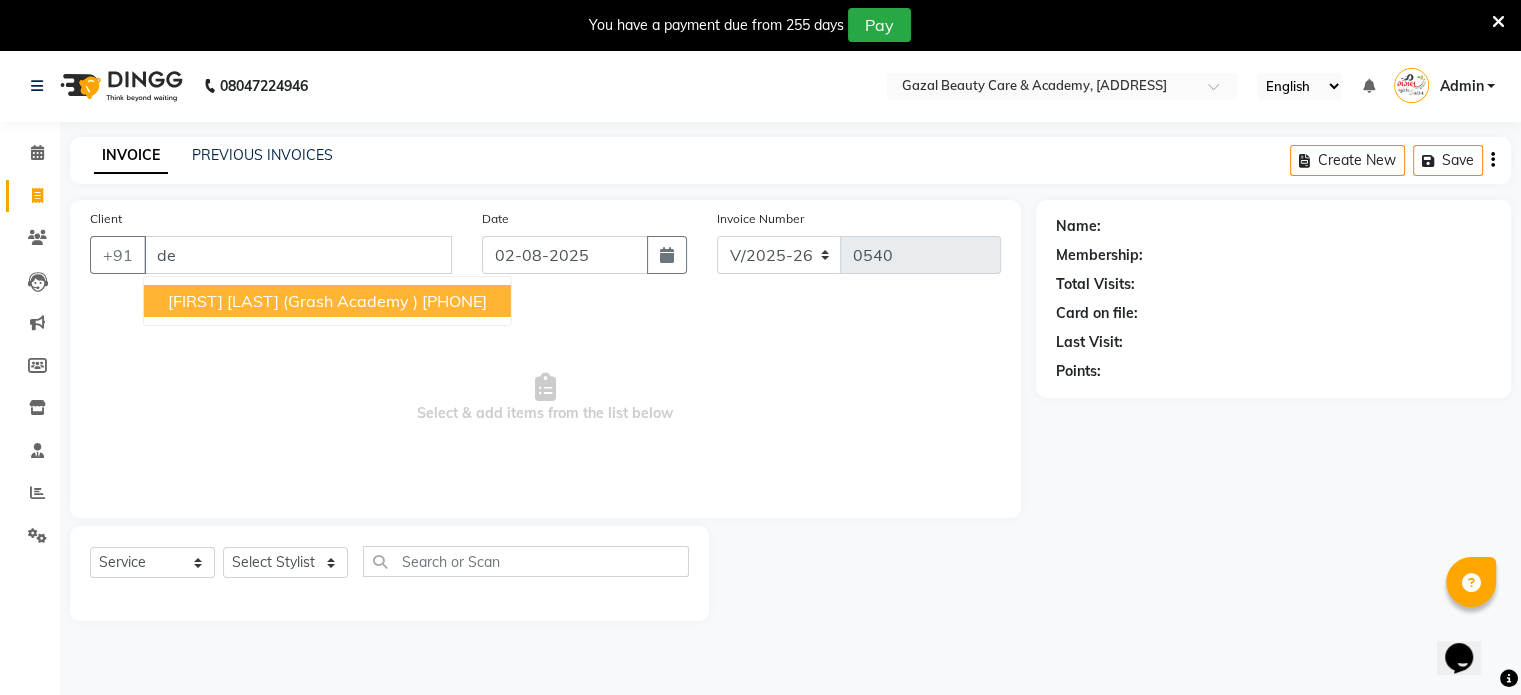 type on "d" 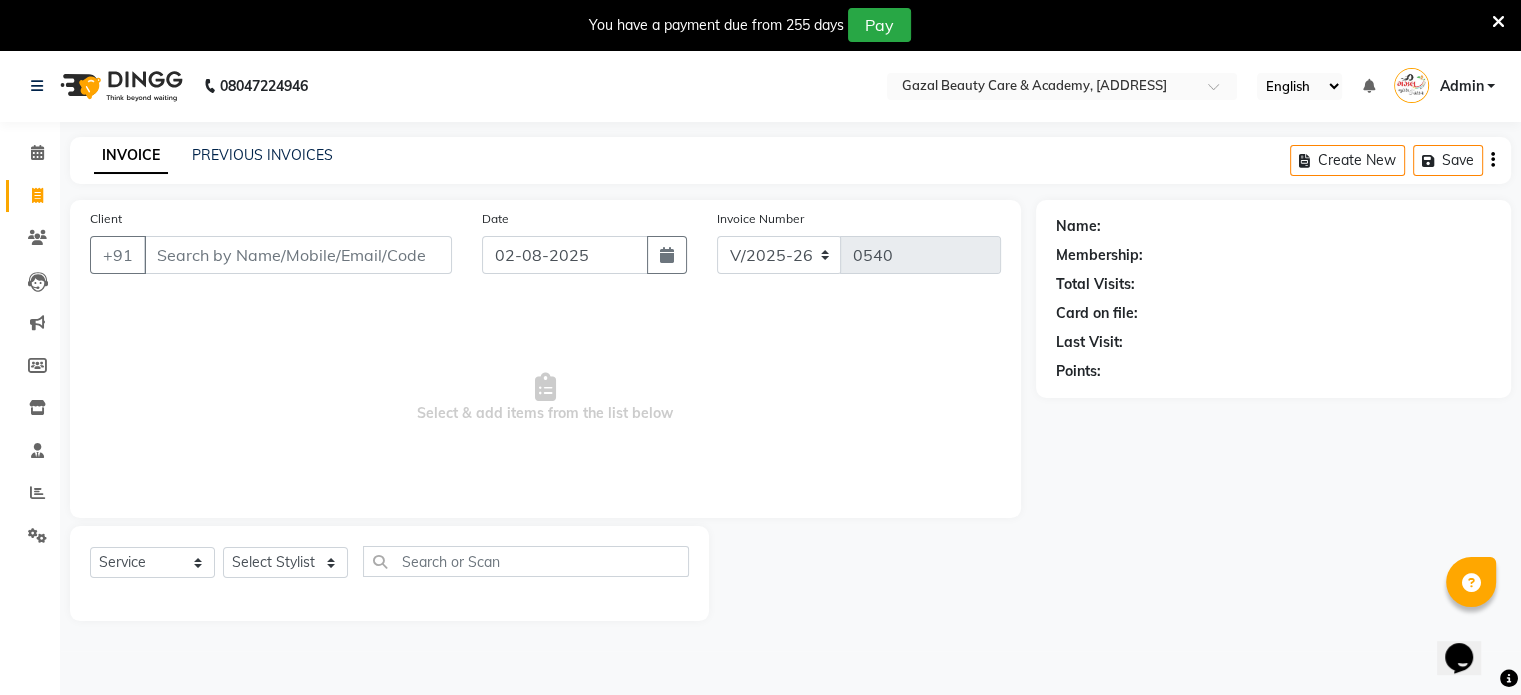 click on "Client" at bounding box center [298, 255] 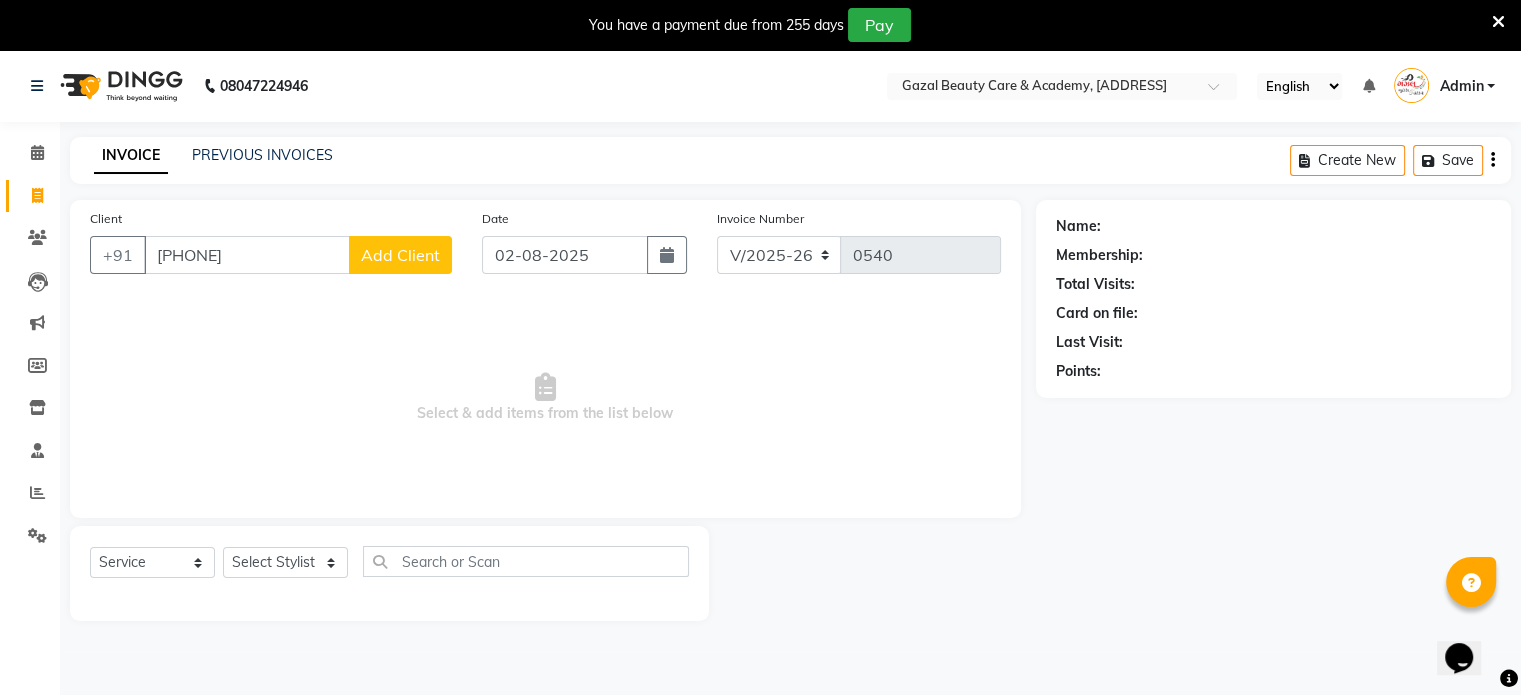 type on "[PHONE]" 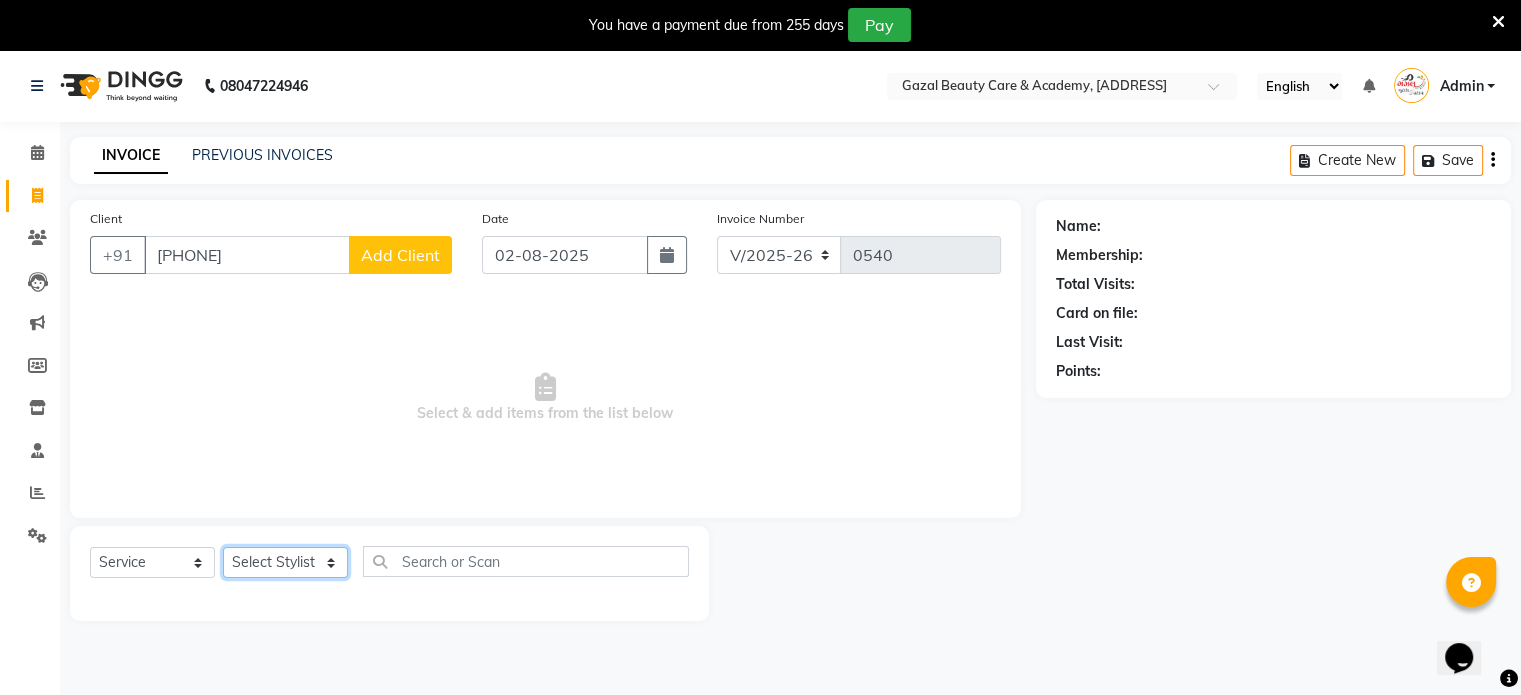click on "Select Stylist [FIRST] [LAST] [FIRST] [LAST] [FIRST] [LAST] [FIRST] [LAST] [FIRST] [LAST] [FIRST] [LAST]" 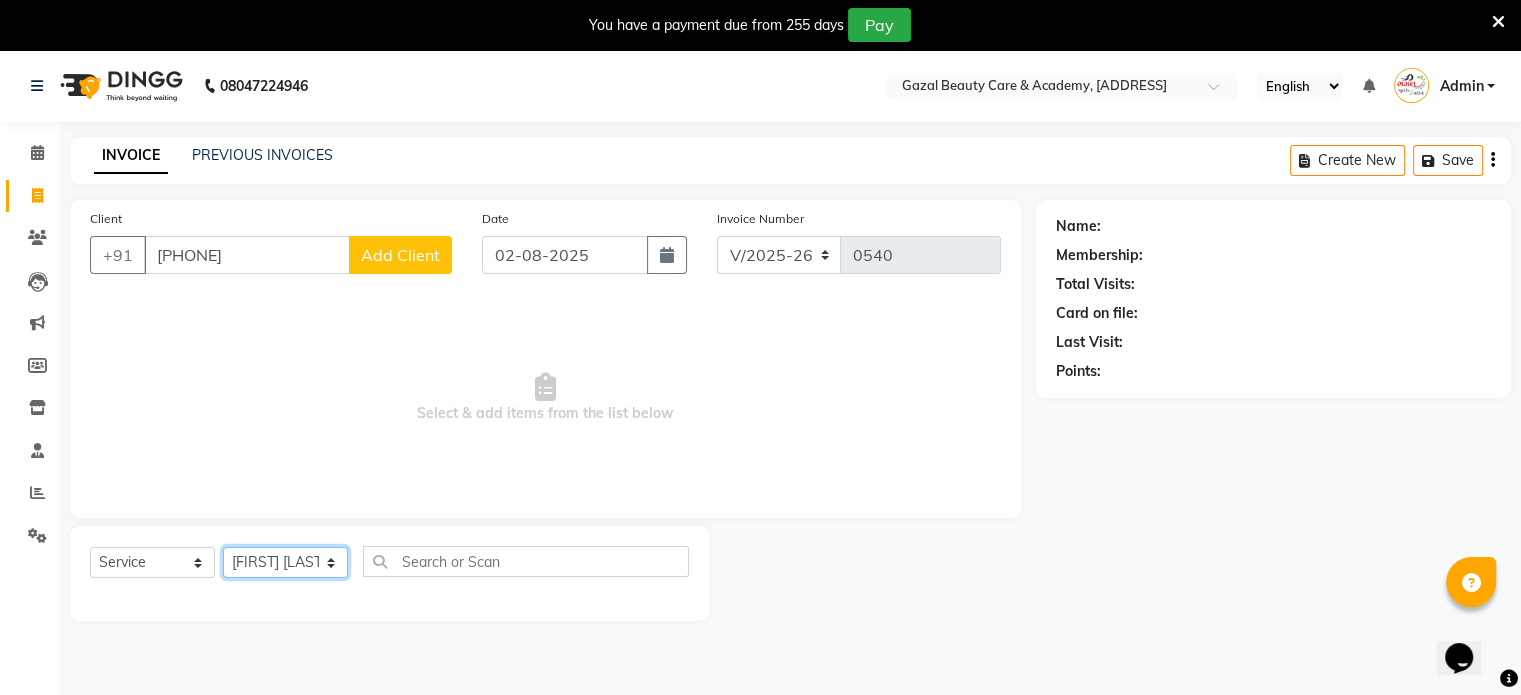 click on "Select Stylist [FIRST] [LAST] [FIRST] [LAST] [FIRST] [LAST] [FIRST] [LAST] [FIRST] [LAST] [FIRST] [LAST]" 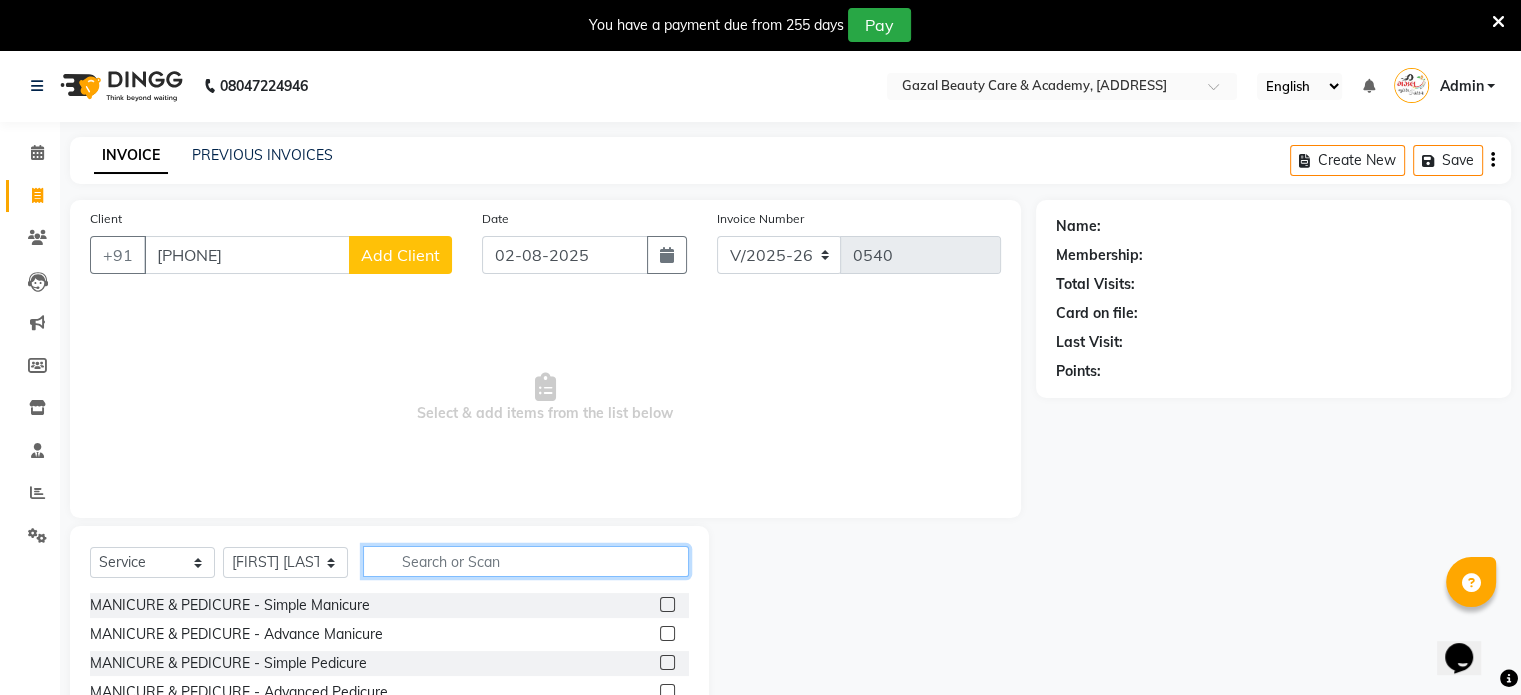 click 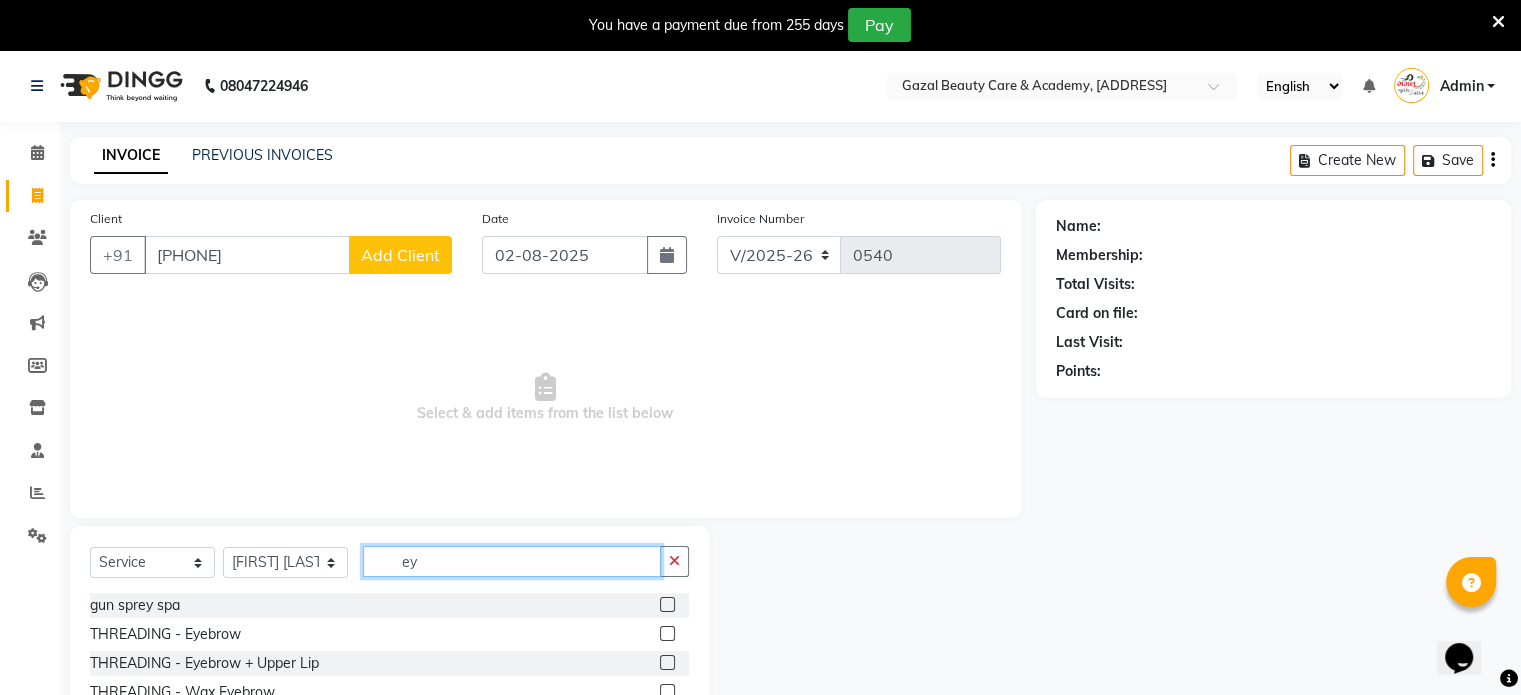 type on "ey" 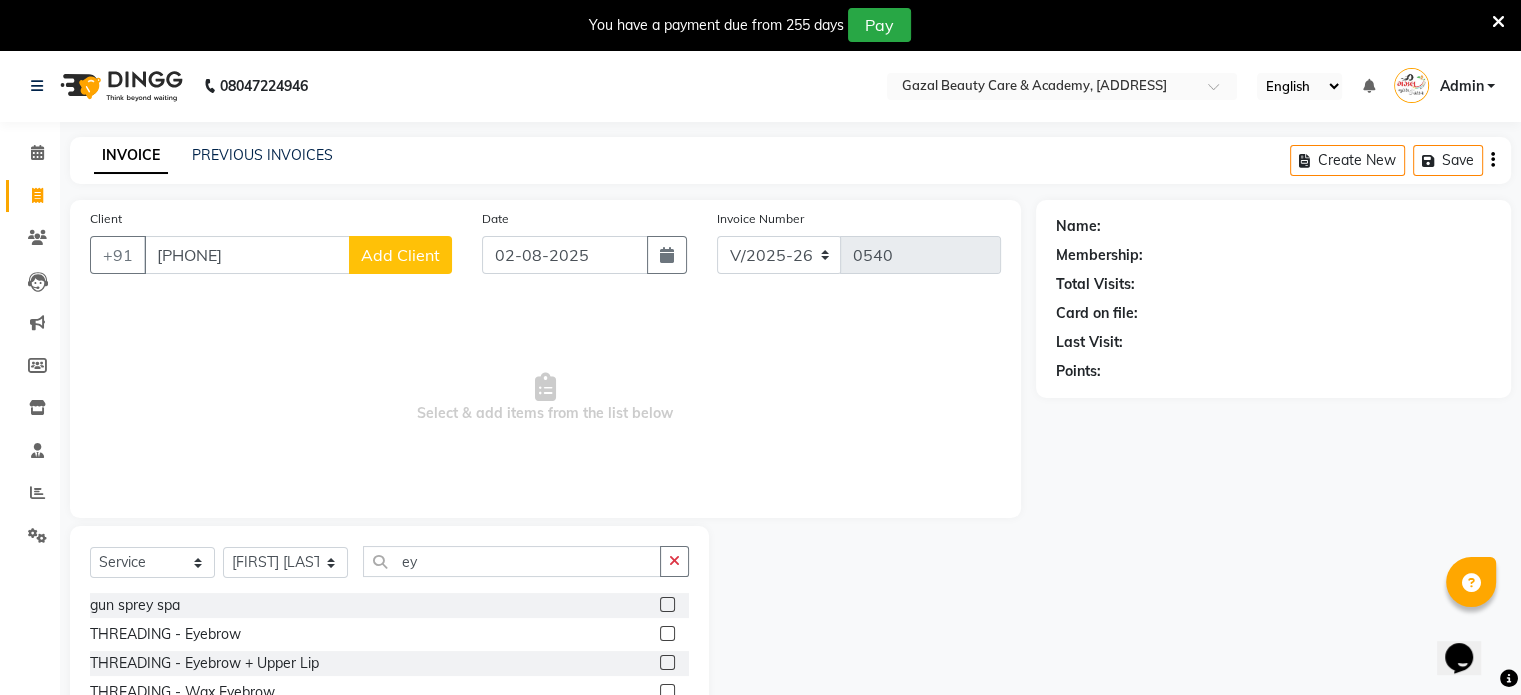 click 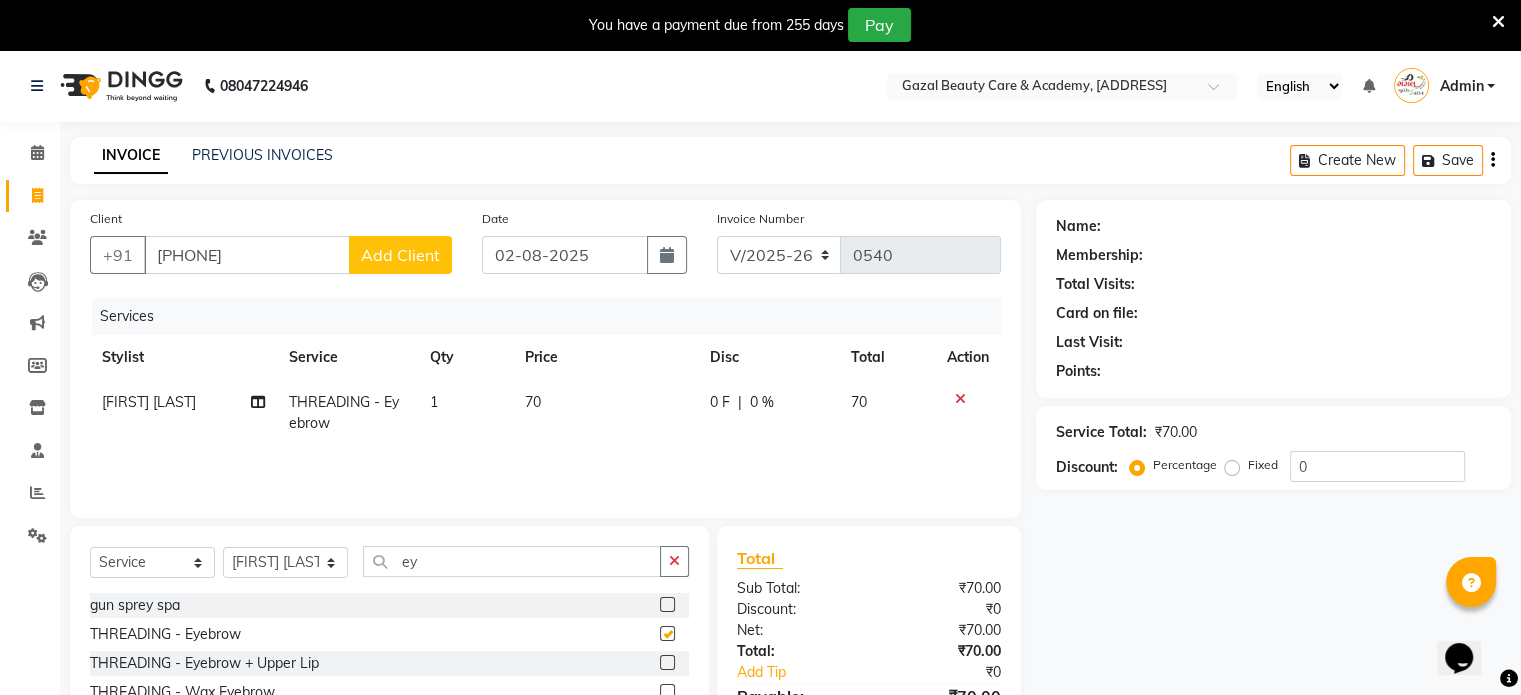 checkbox on "false" 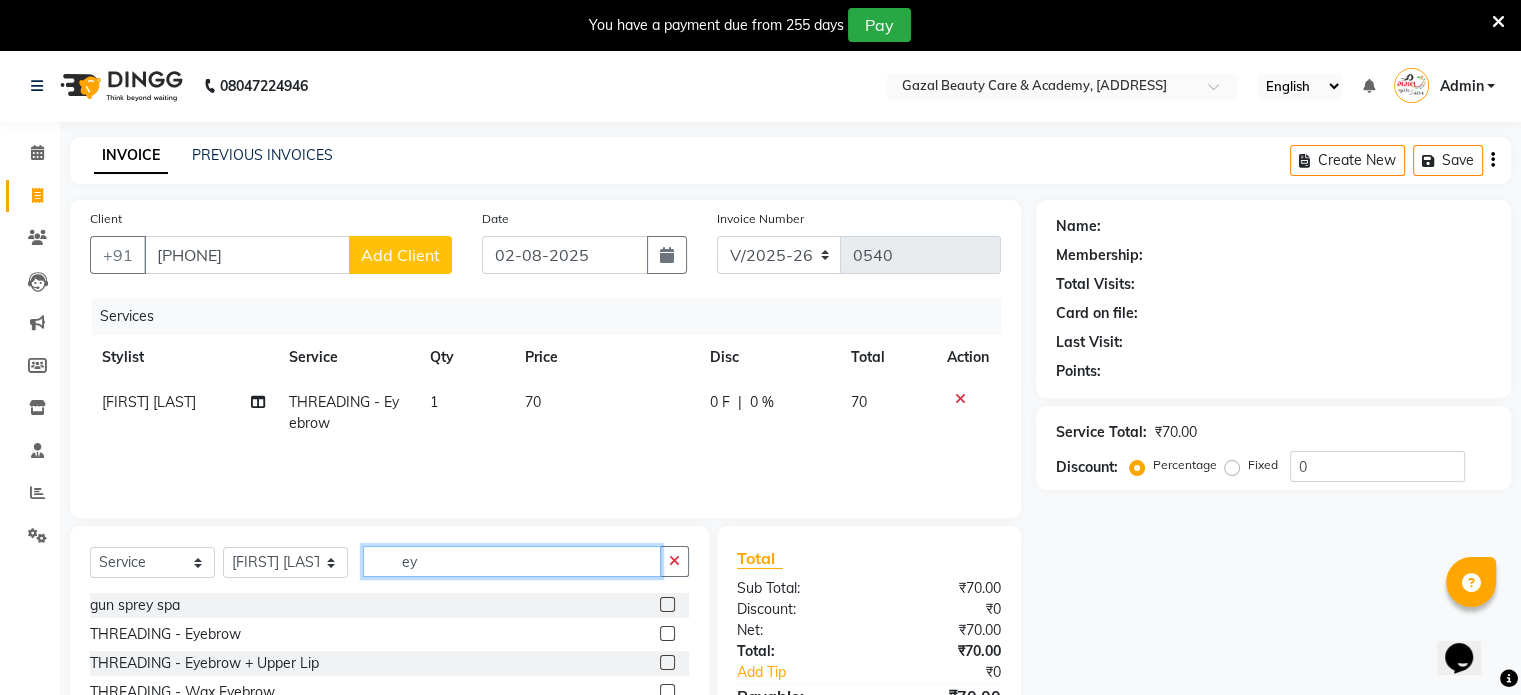 click on "ey" 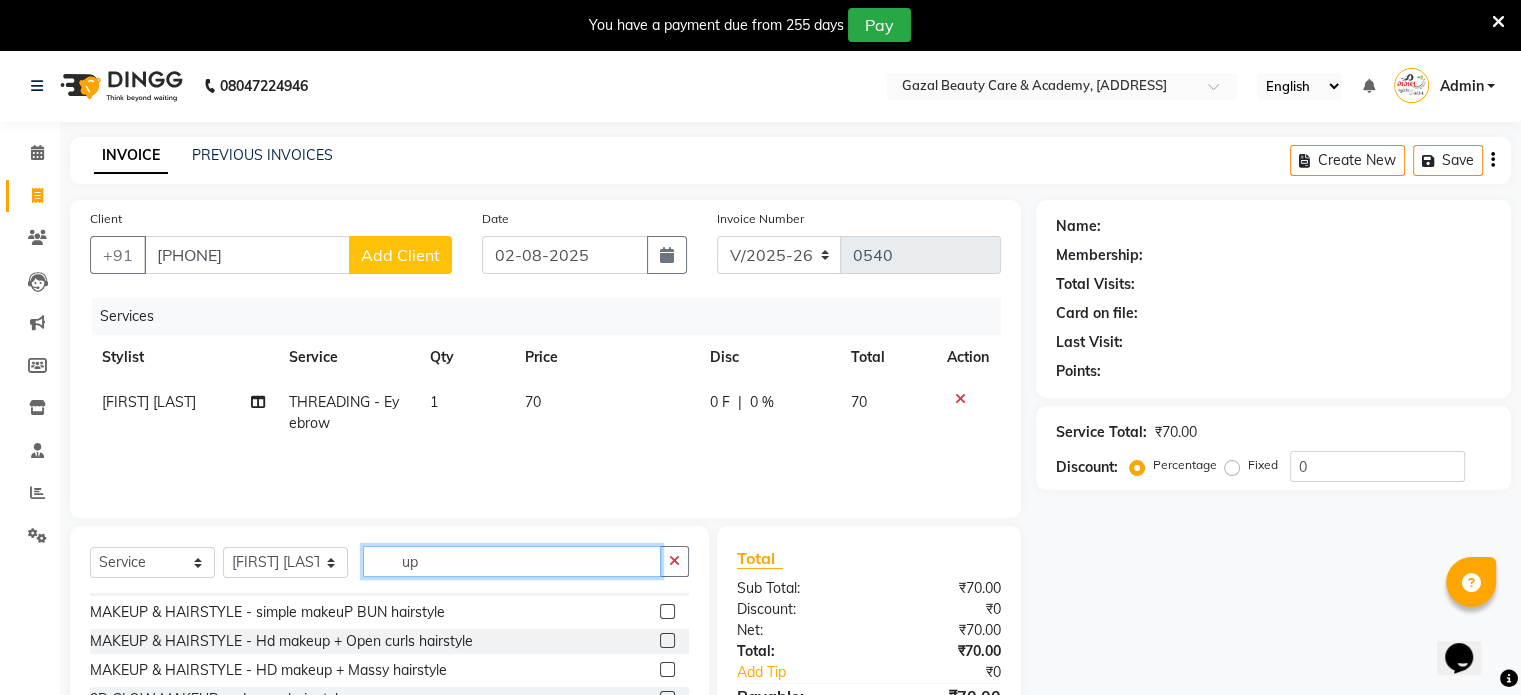 scroll, scrollTop: 0, scrollLeft: 0, axis: both 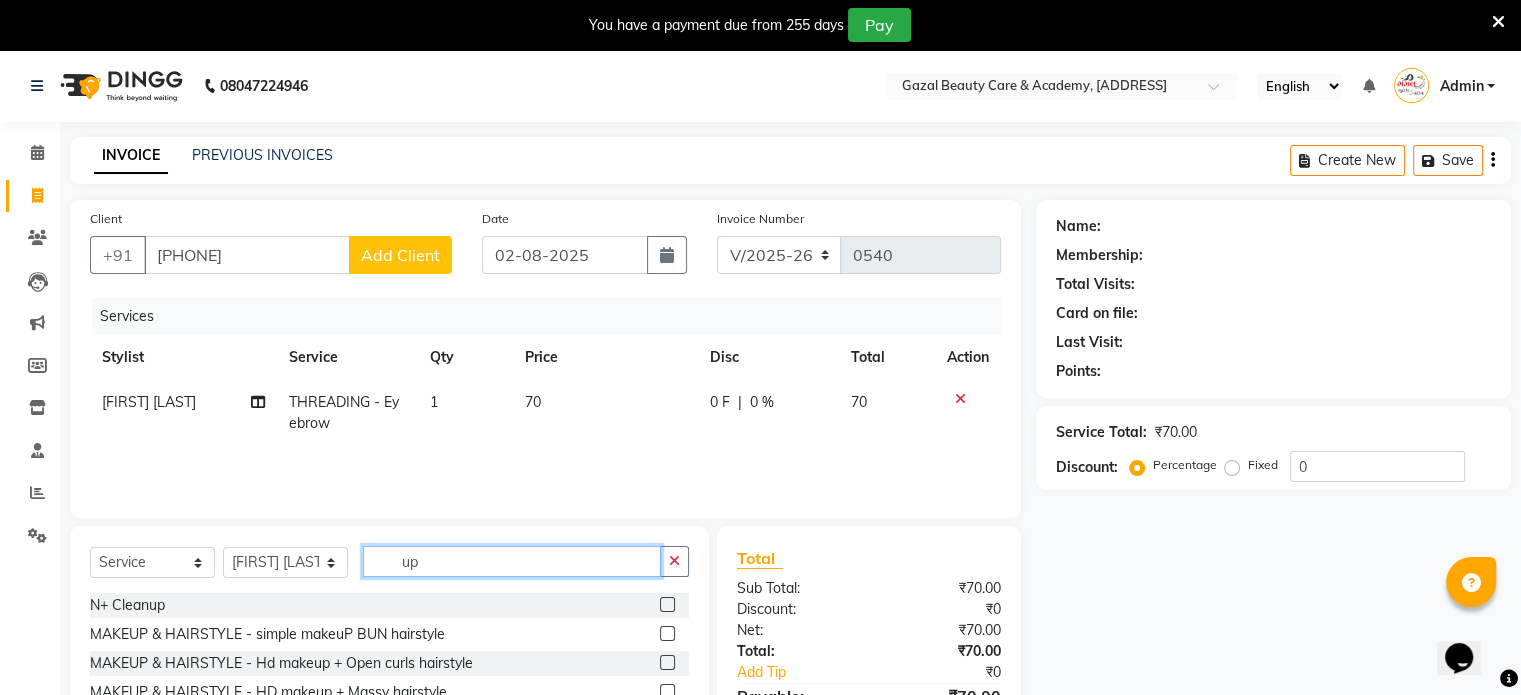 click on "up" 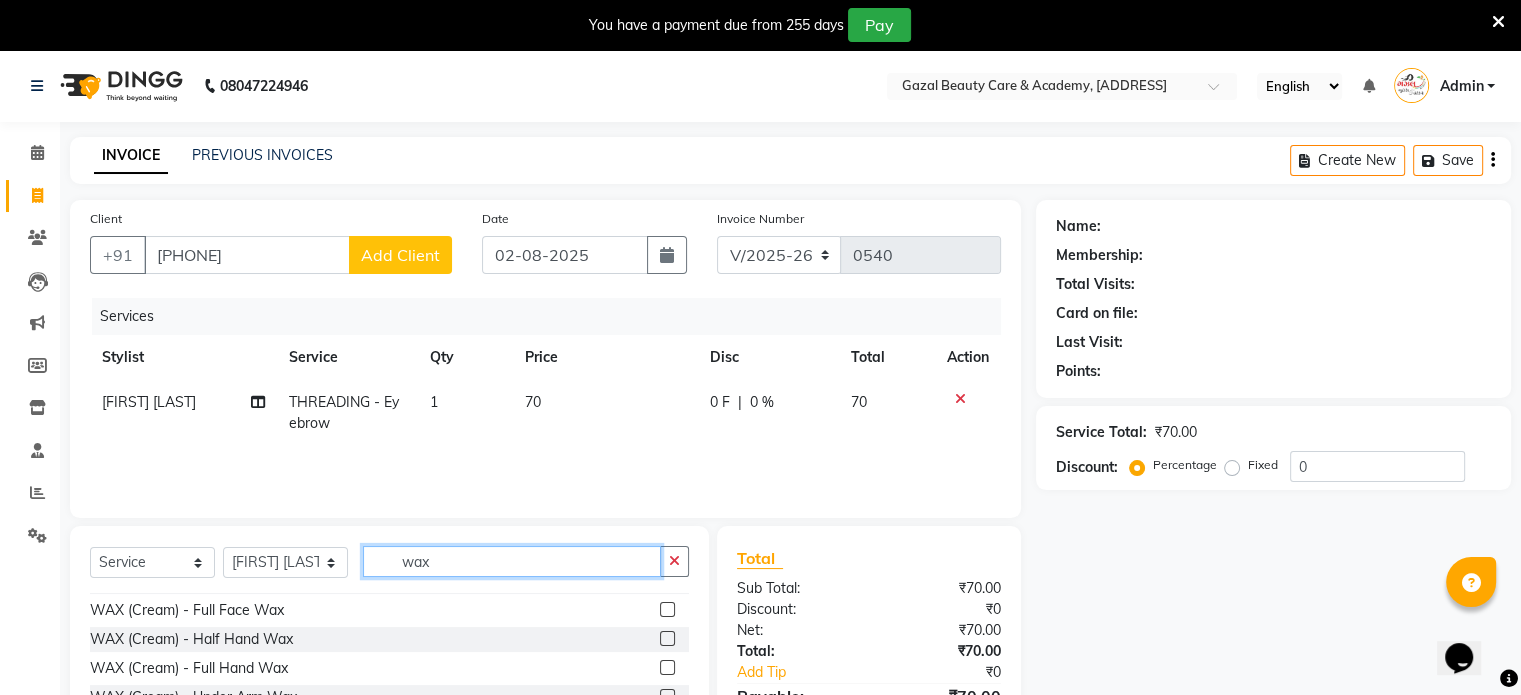 scroll, scrollTop: 380, scrollLeft: 0, axis: vertical 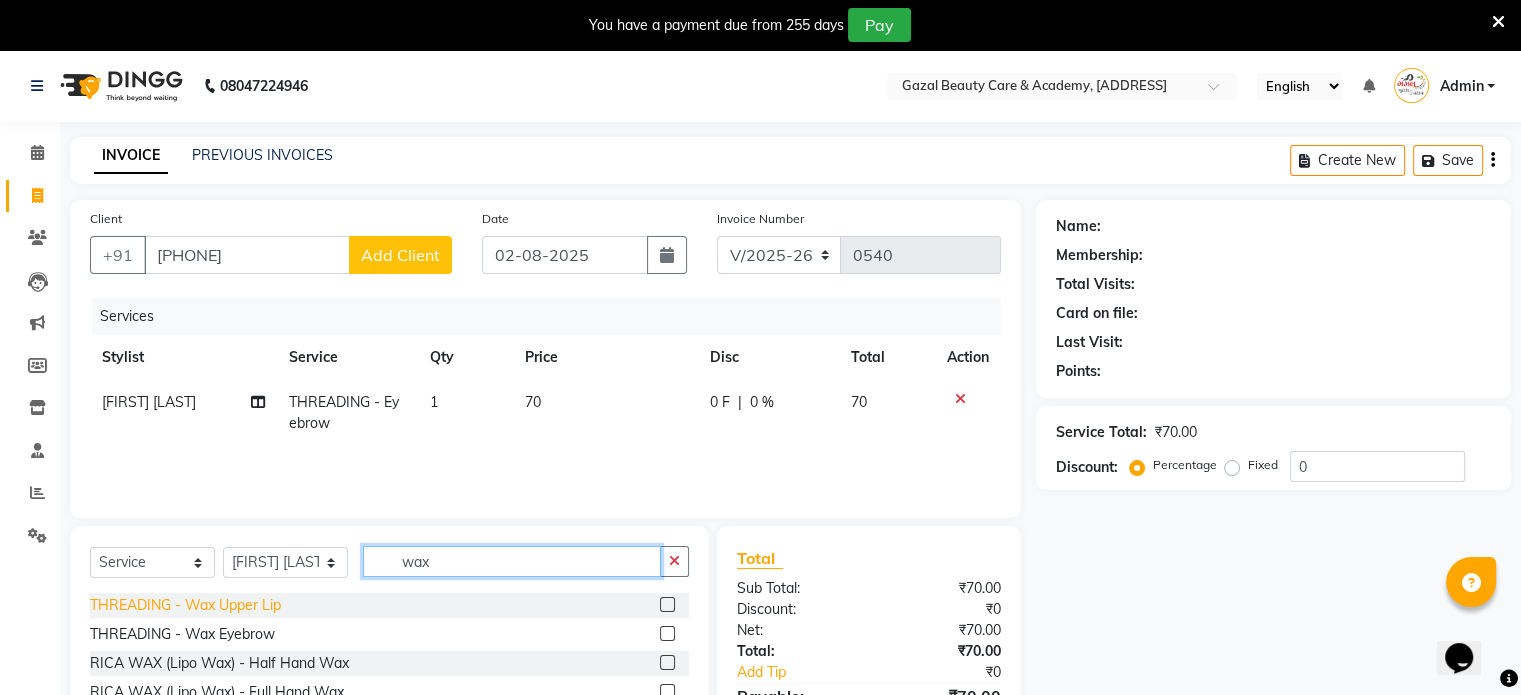 type on "wax" 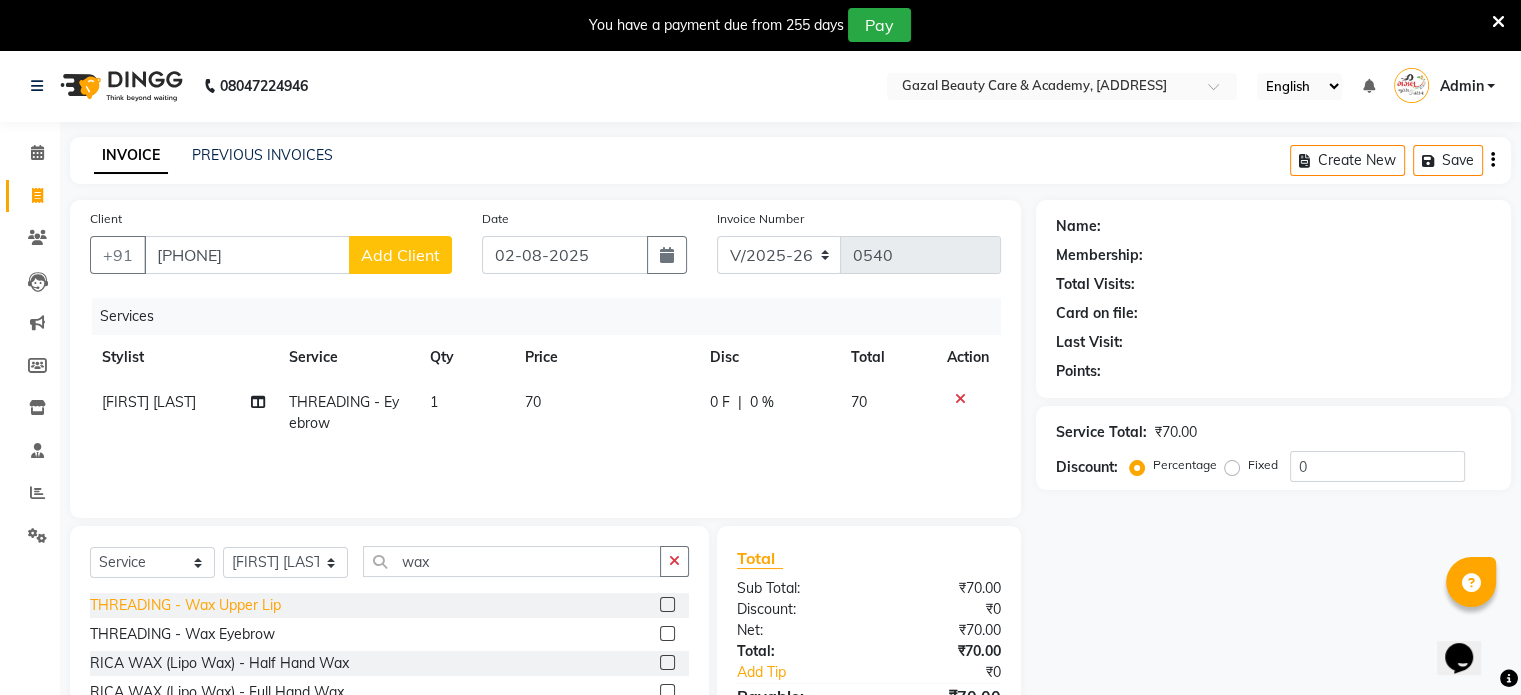 click on "THREADING - Wax Upper Lip" 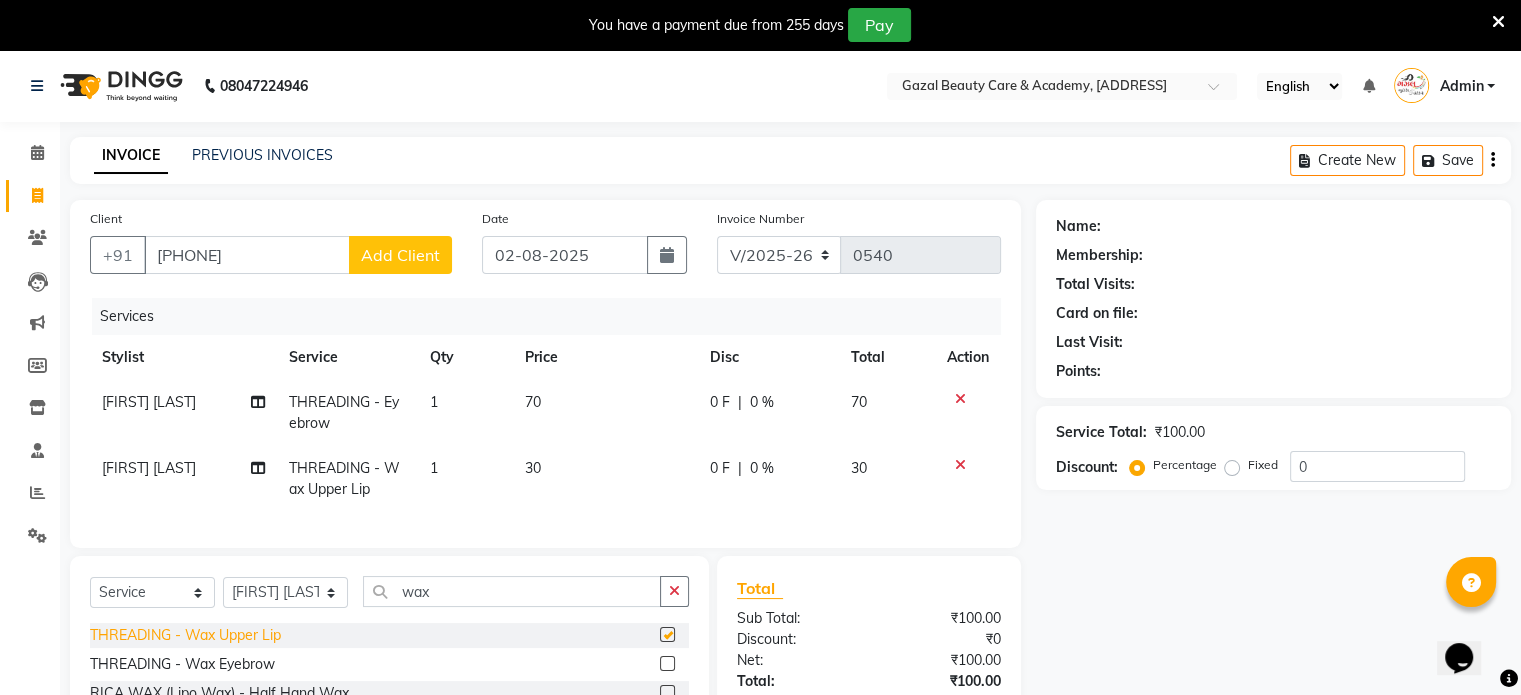 checkbox on "false" 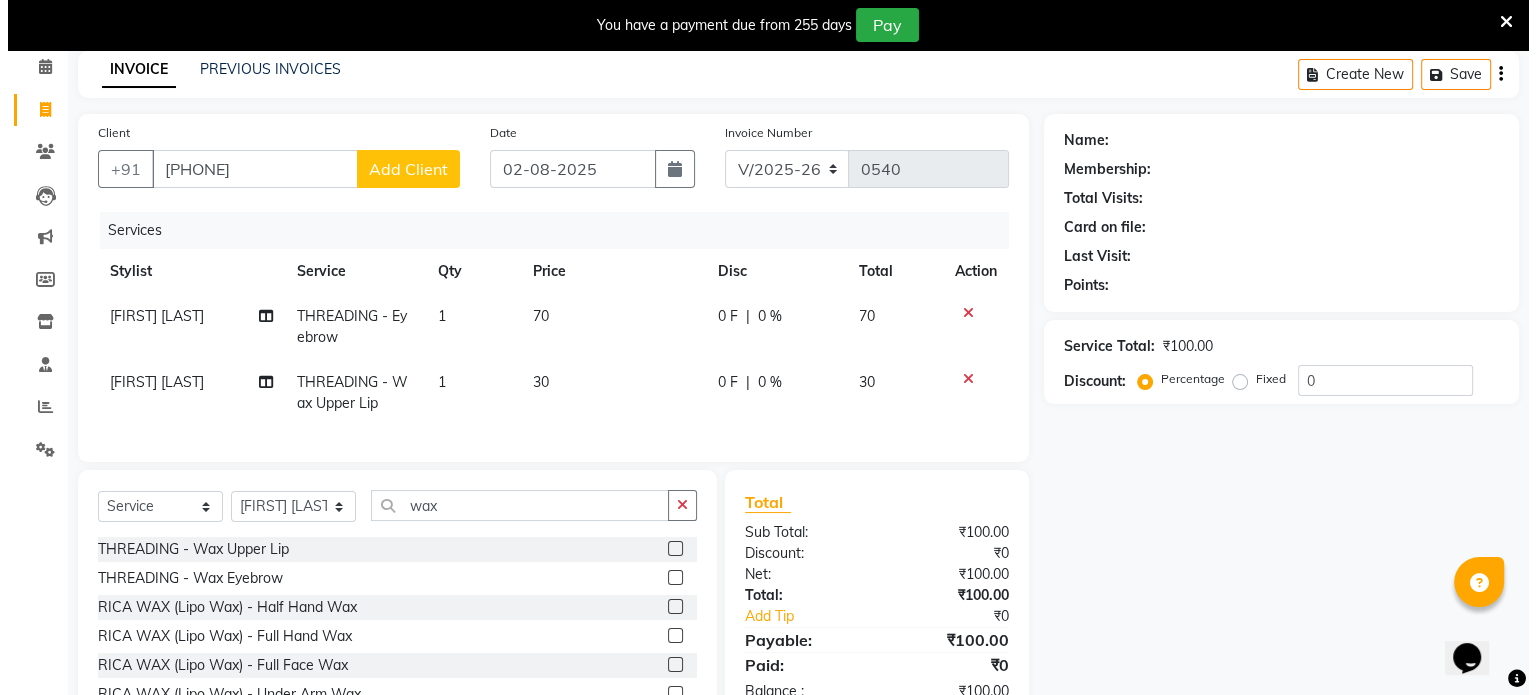scroll, scrollTop: 88, scrollLeft: 0, axis: vertical 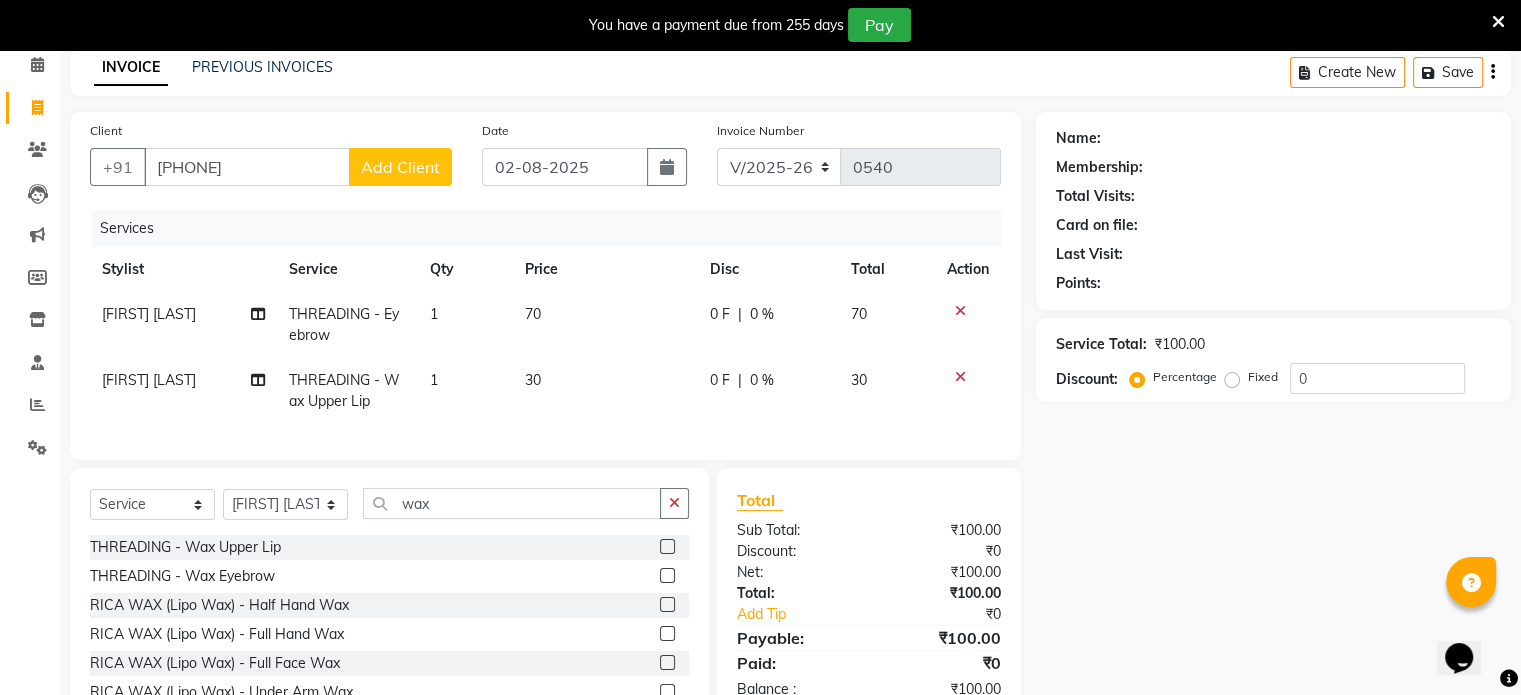 click on "Add Client" 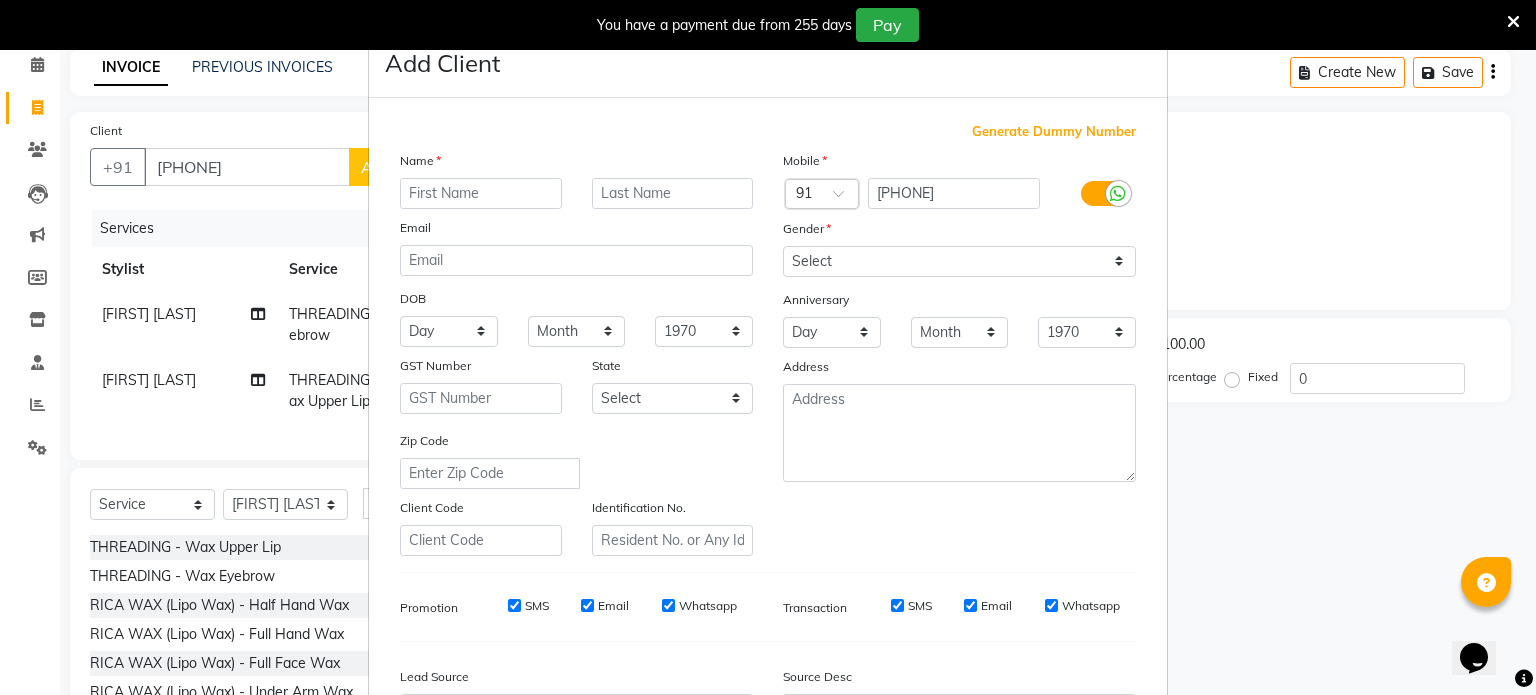 click at bounding box center [481, 193] 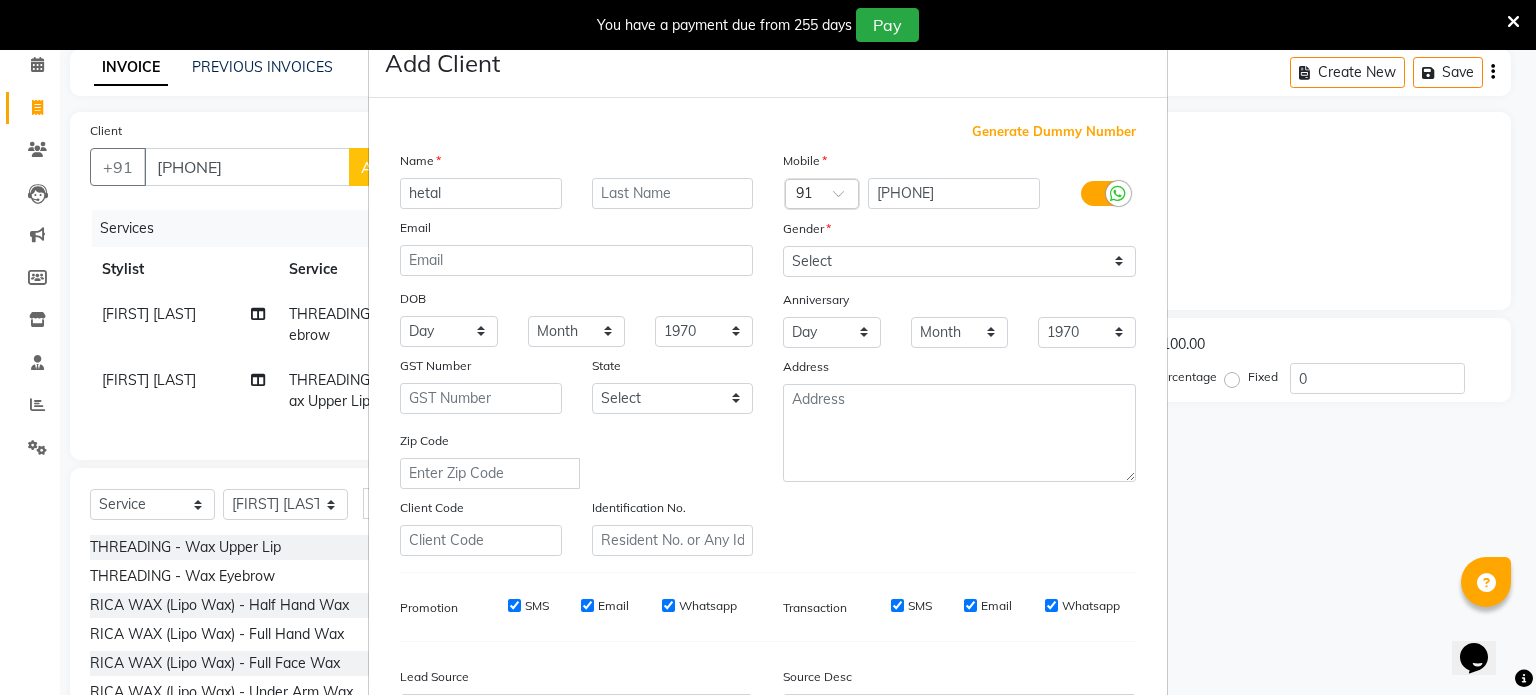 type on "hetal" 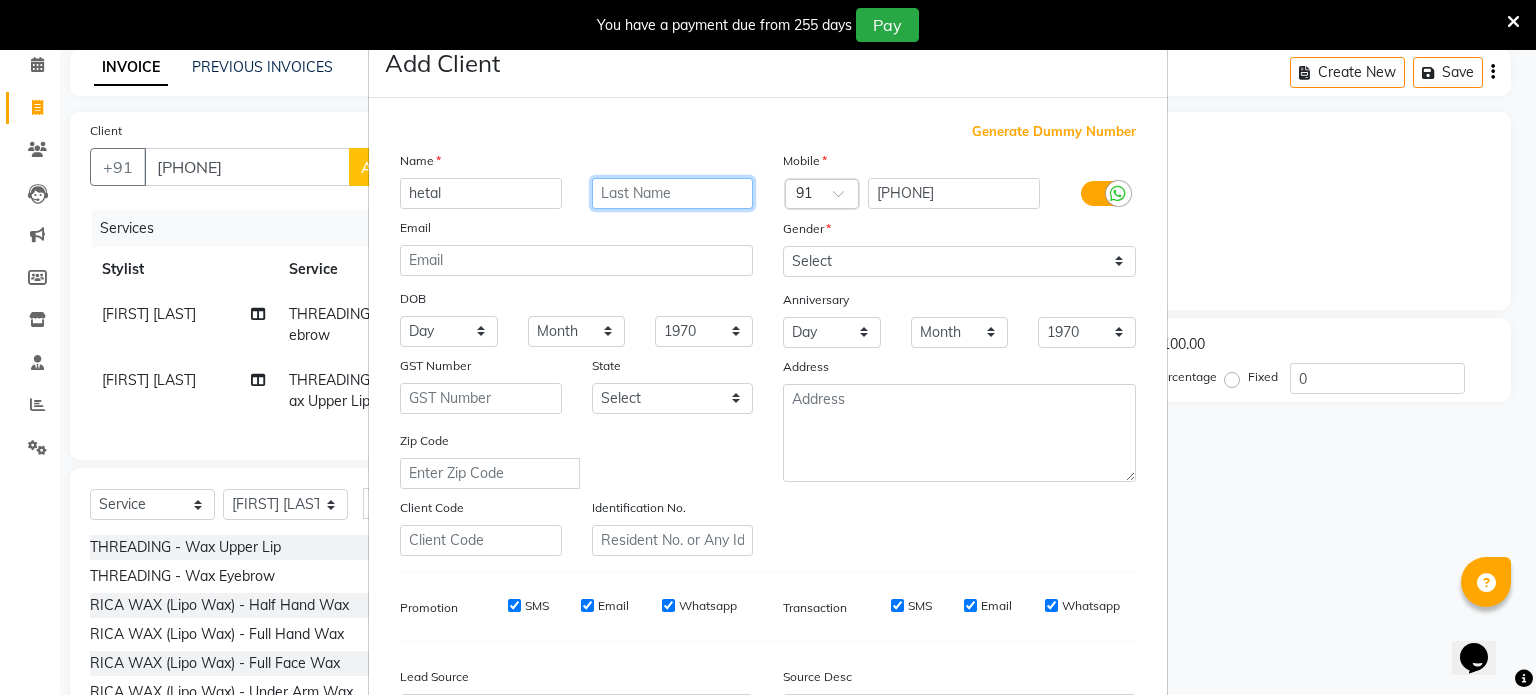 click at bounding box center [673, 193] 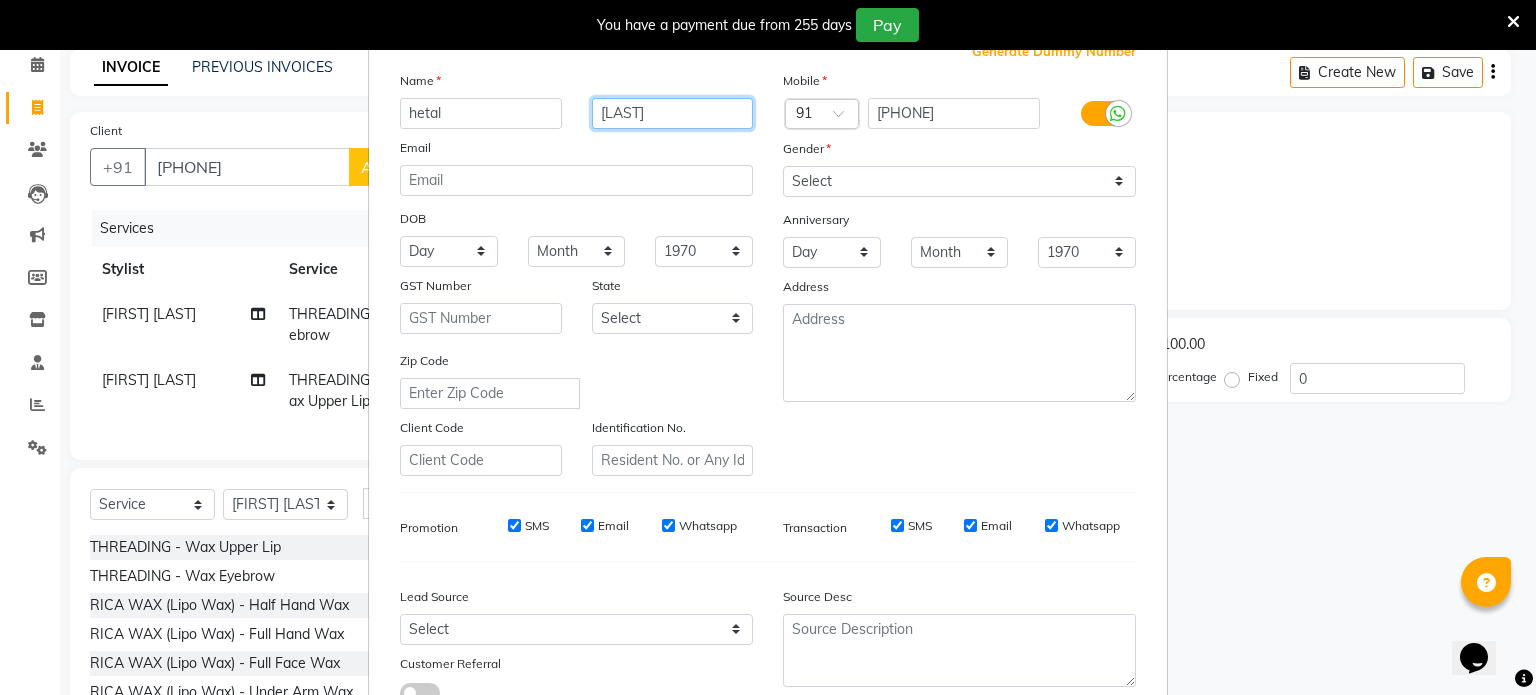 scroll, scrollTop: 68, scrollLeft: 0, axis: vertical 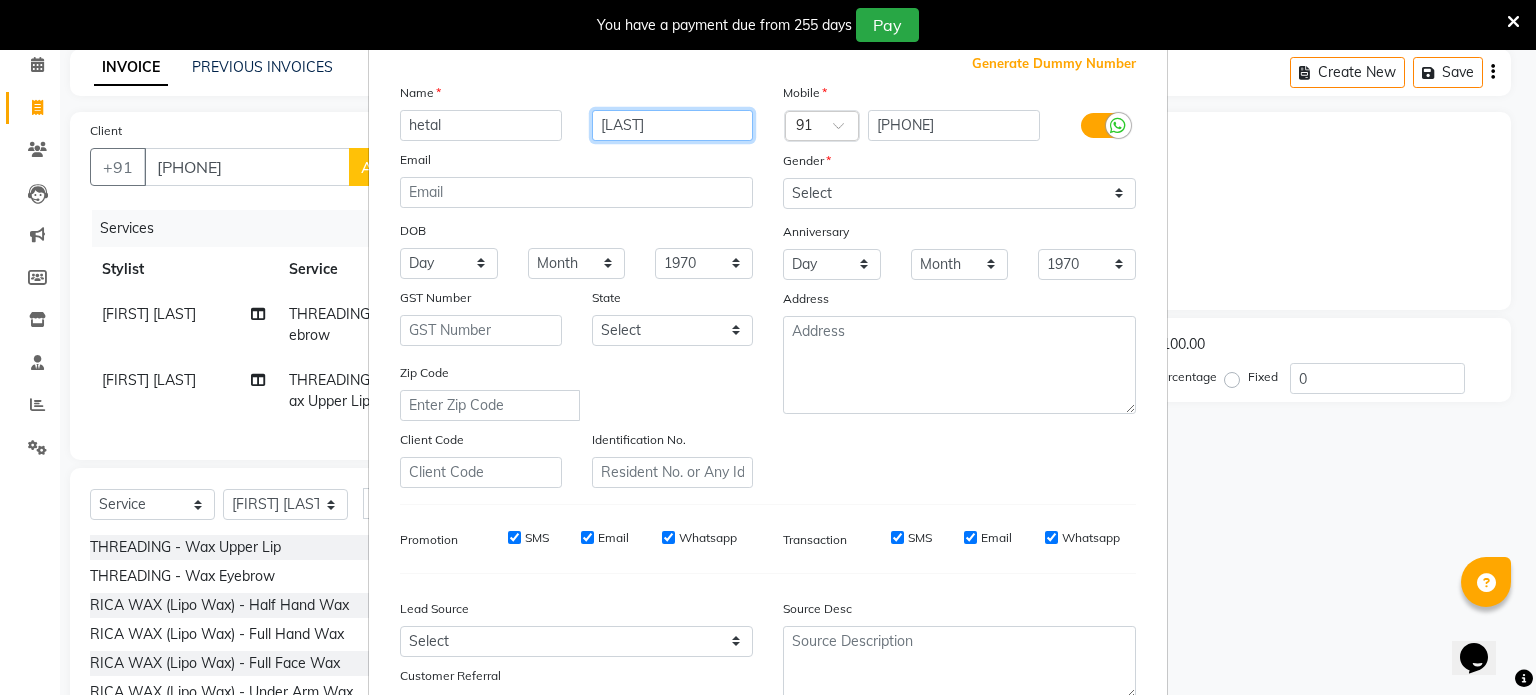 click on "[LAST]" at bounding box center [673, 125] 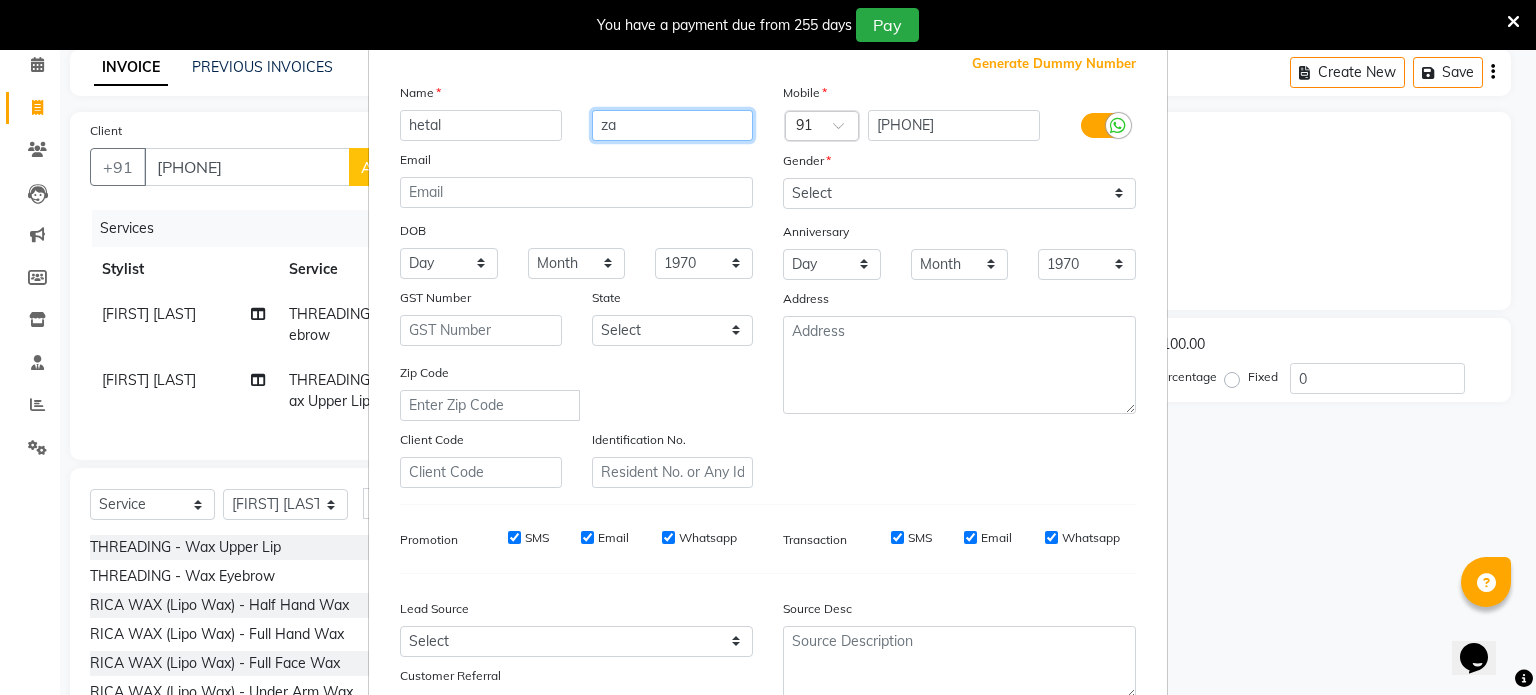 type on "z" 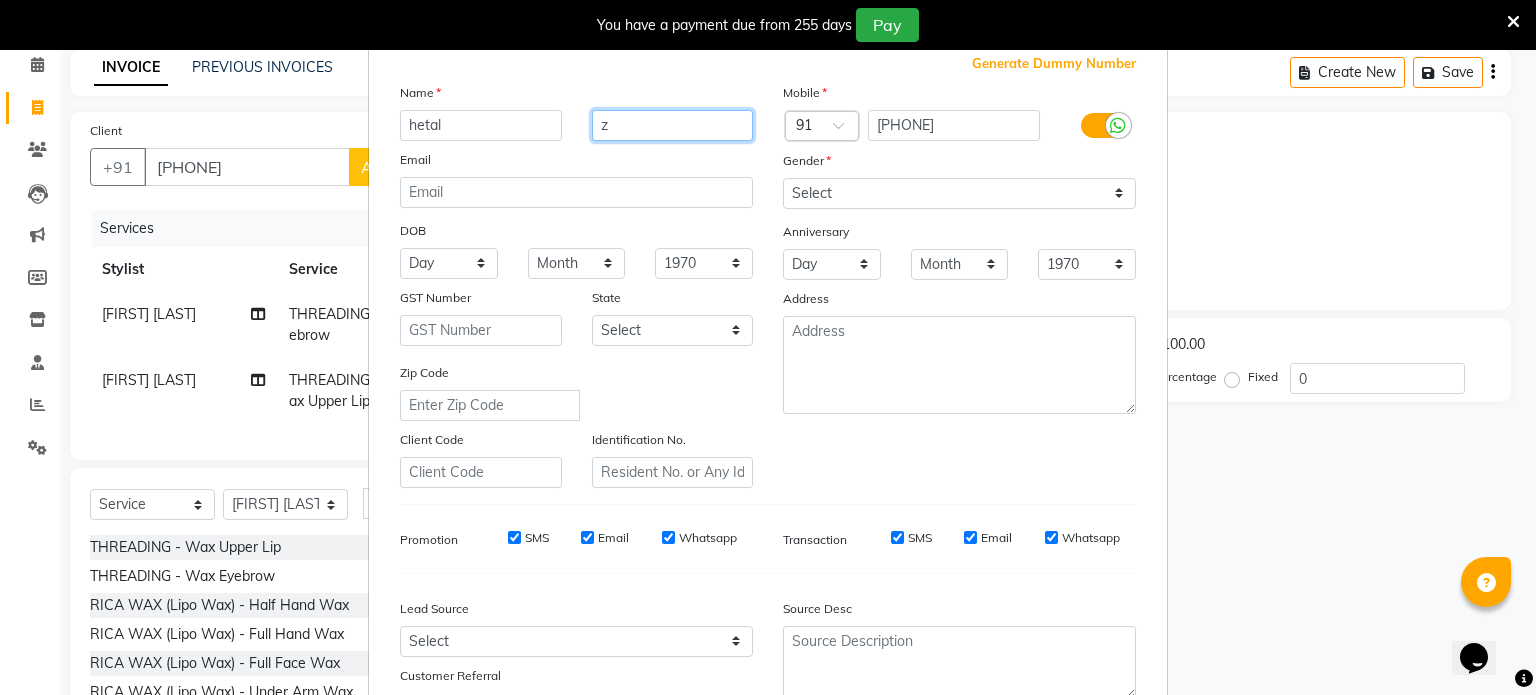 type 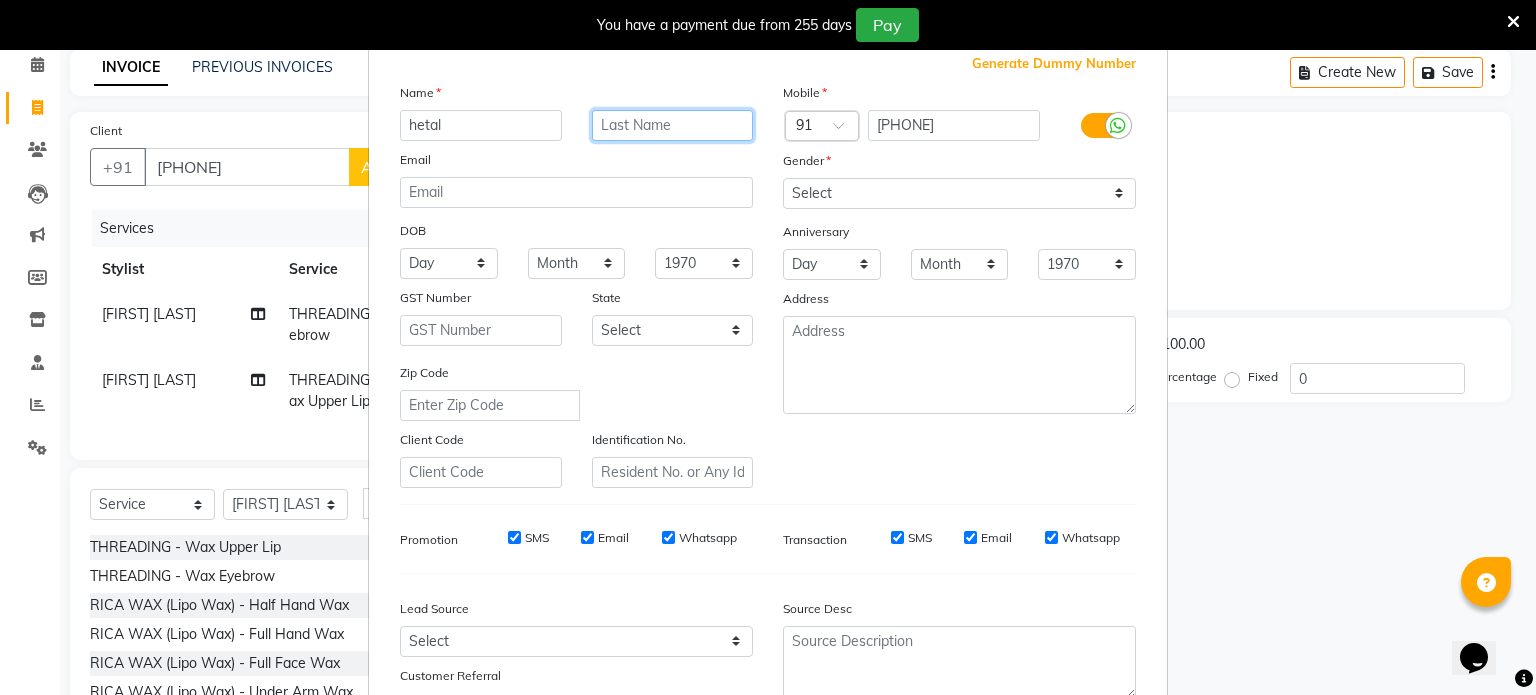 scroll, scrollTop: 237, scrollLeft: 0, axis: vertical 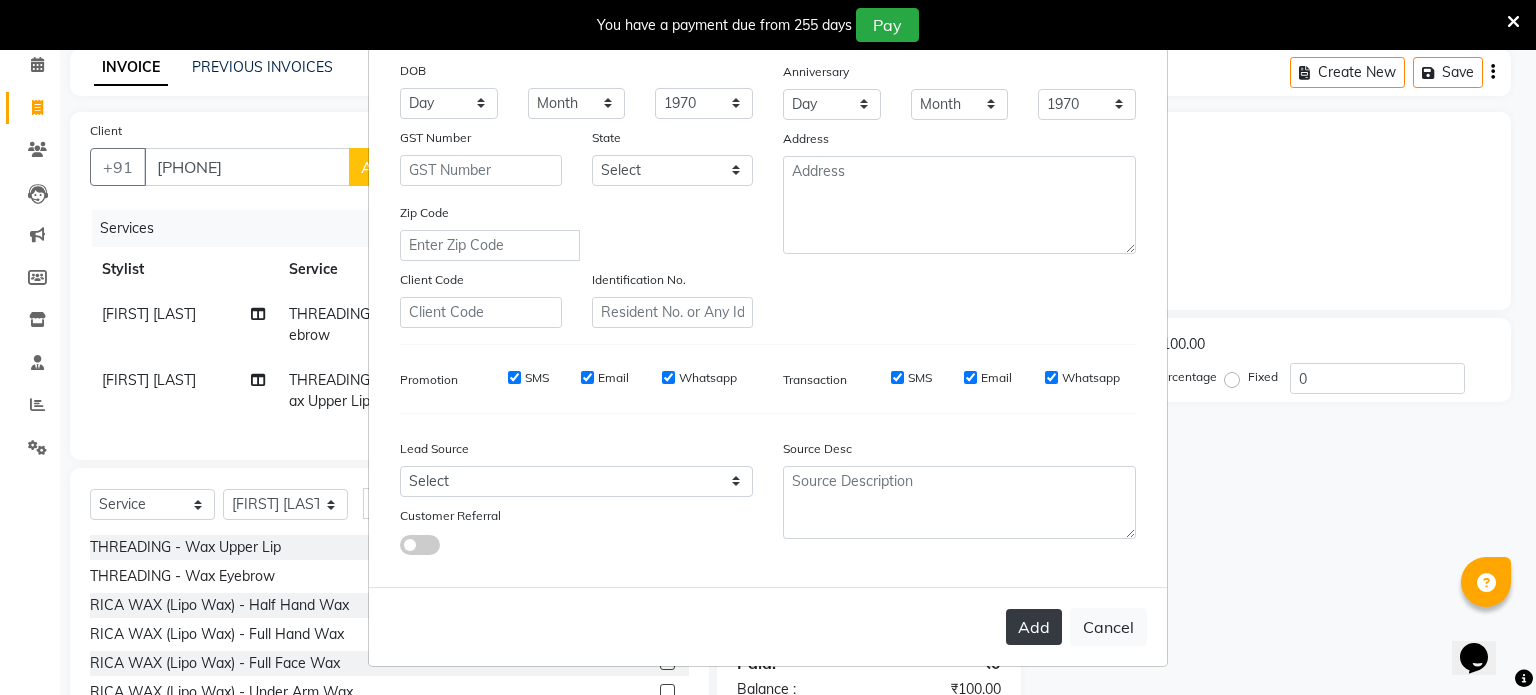click on "Add" at bounding box center (1034, 627) 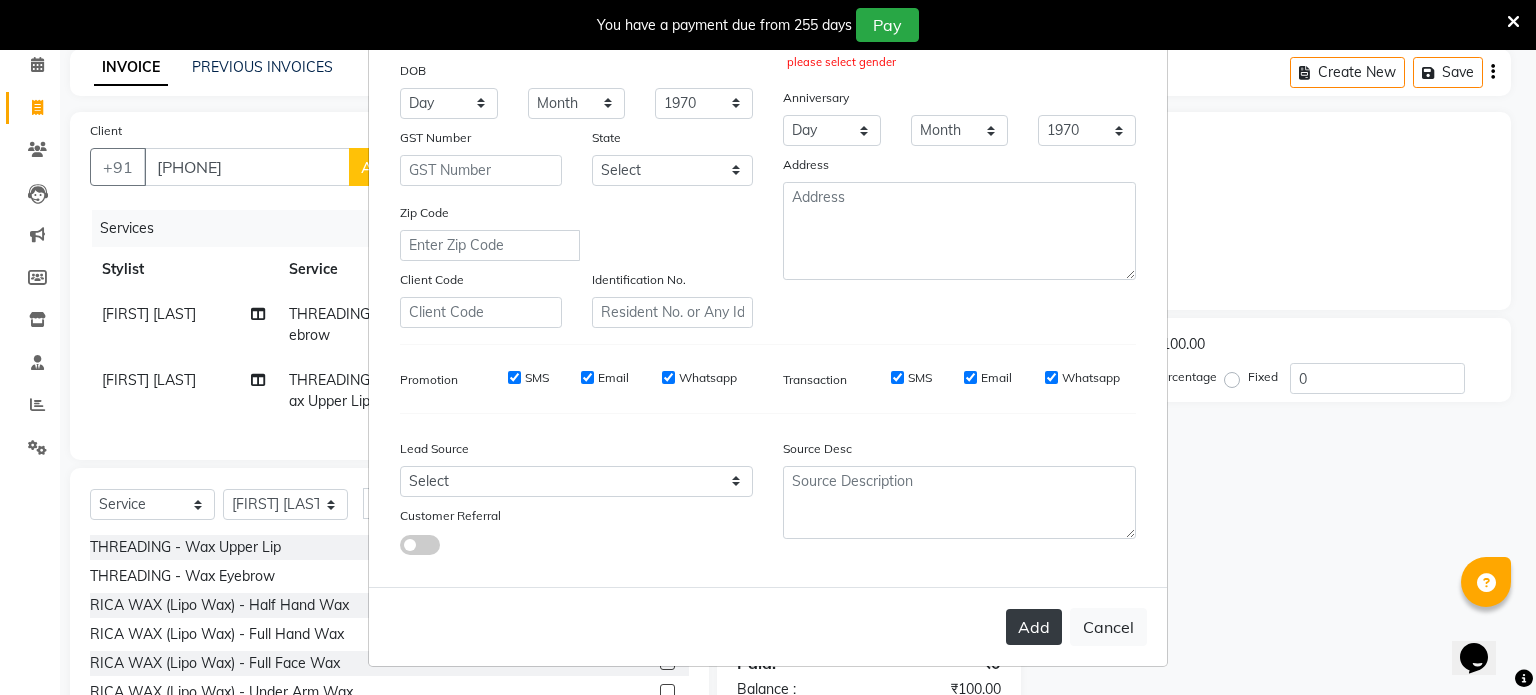 scroll, scrollTop: 0, scrollLeft: 0, axis: both 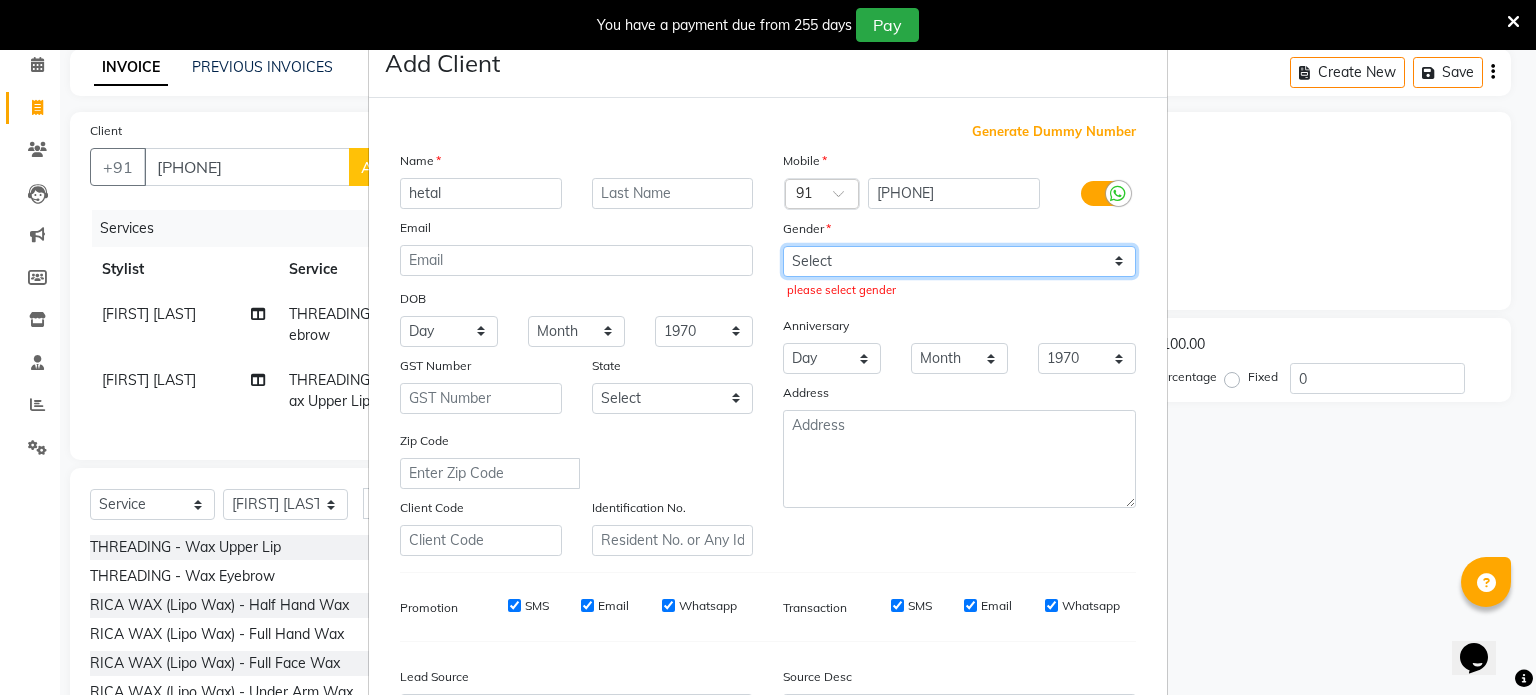 click on "Select Male Female Other Prefer Not To Say" at bounding box center [959, 261] 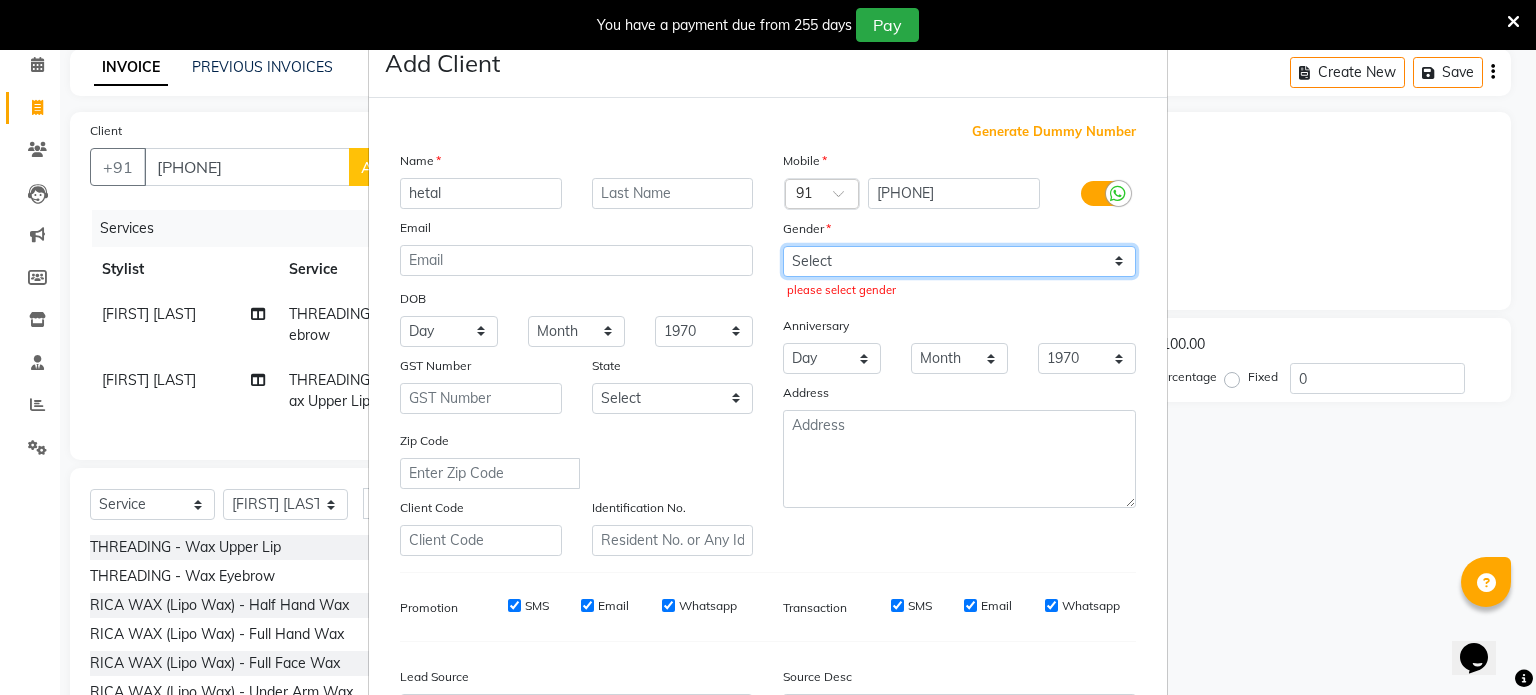 select on "female" 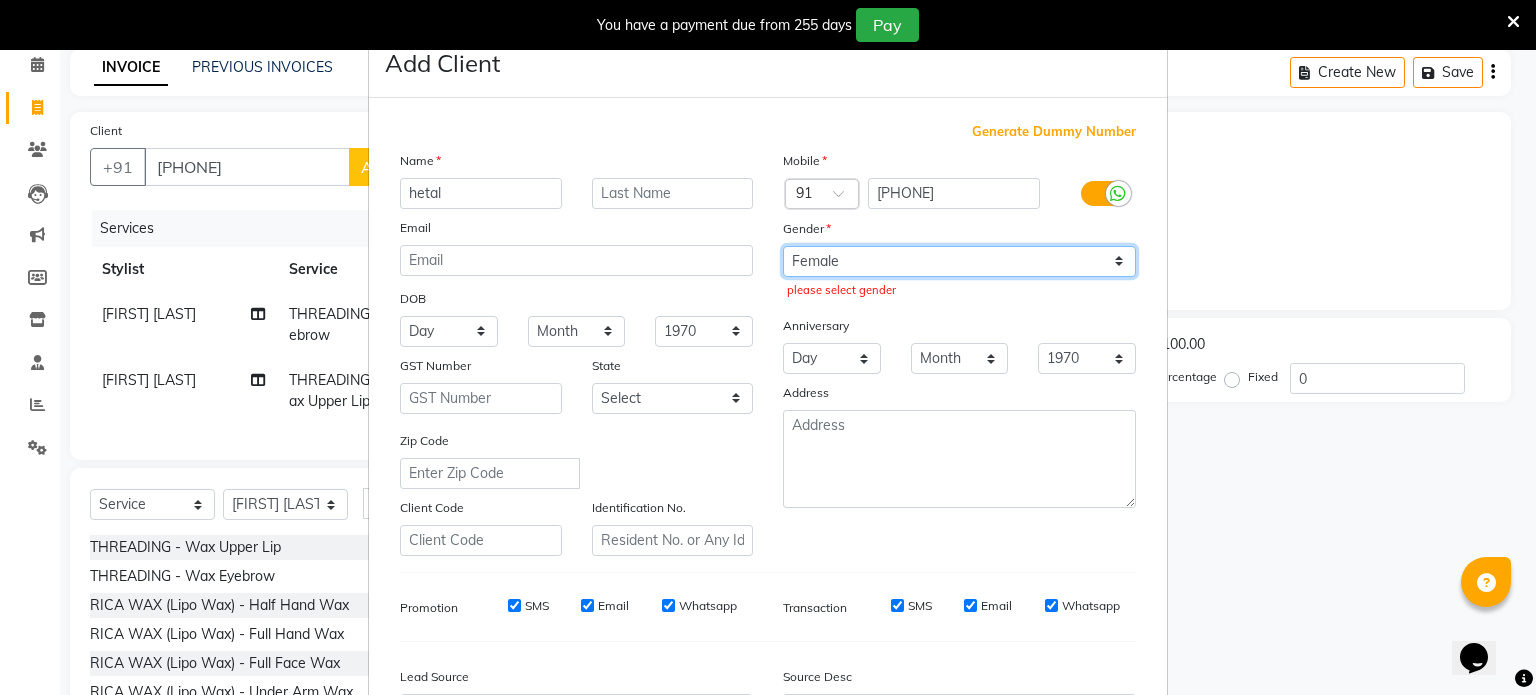 click on "Select Male Female Other Prefer Not To Say" at bounding box center [959, 261] 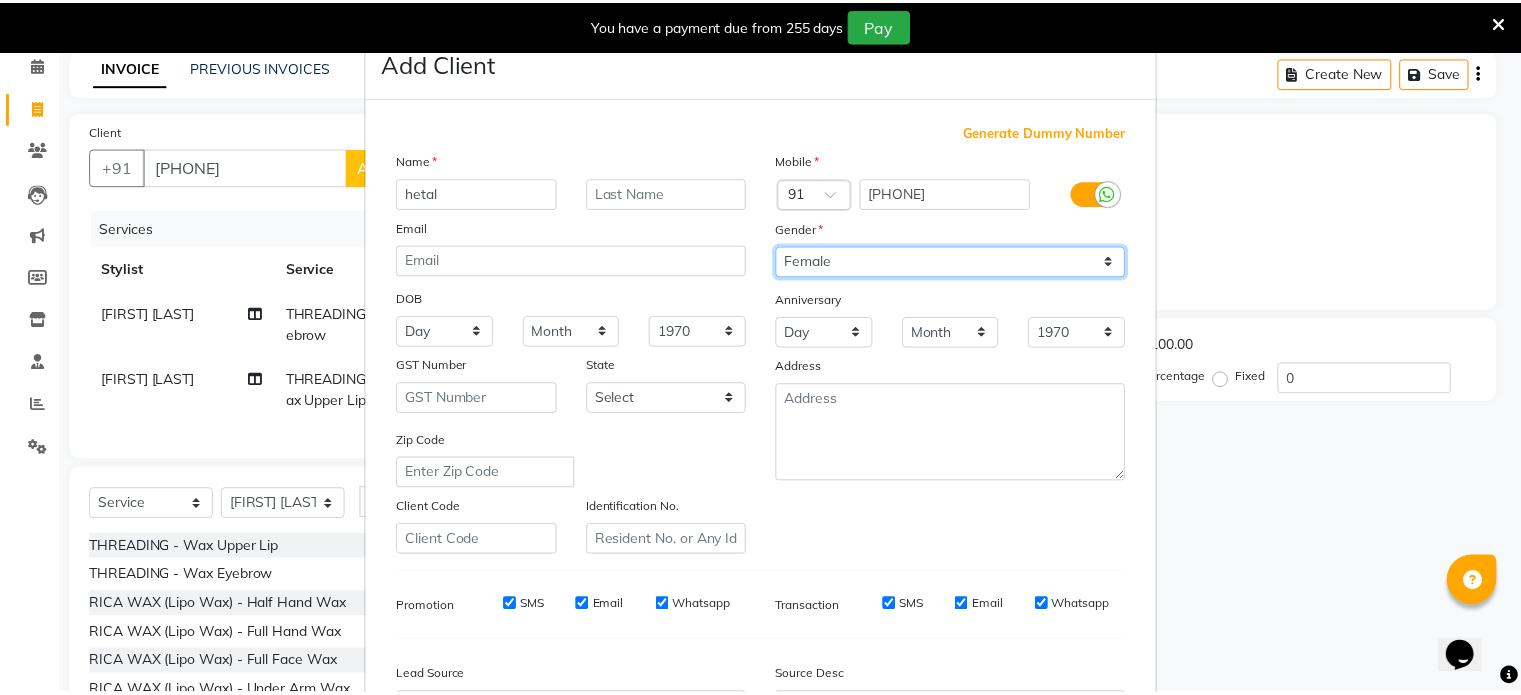 scroll, scrollTop: 237, scrollLeft: 0, axis: vertical 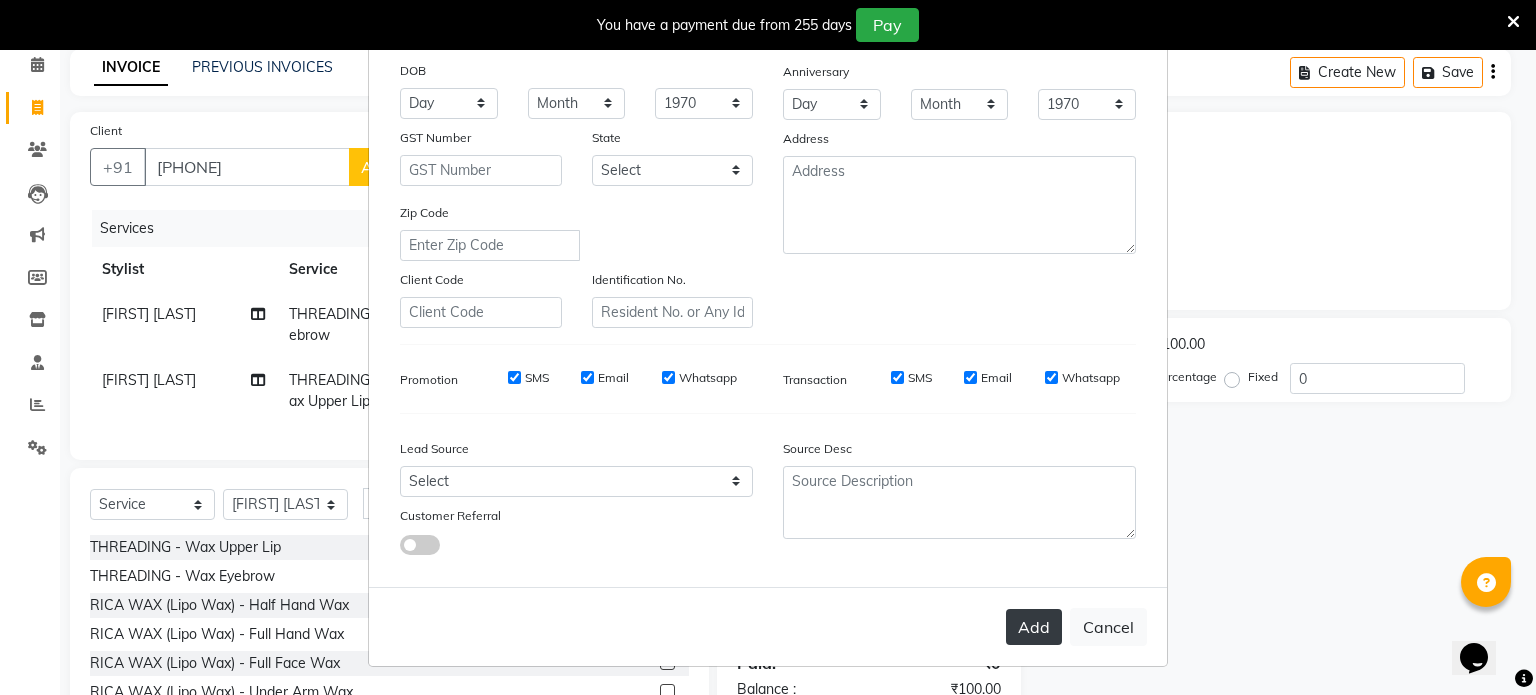 click on "Add" at bounding box center (1034, 627) 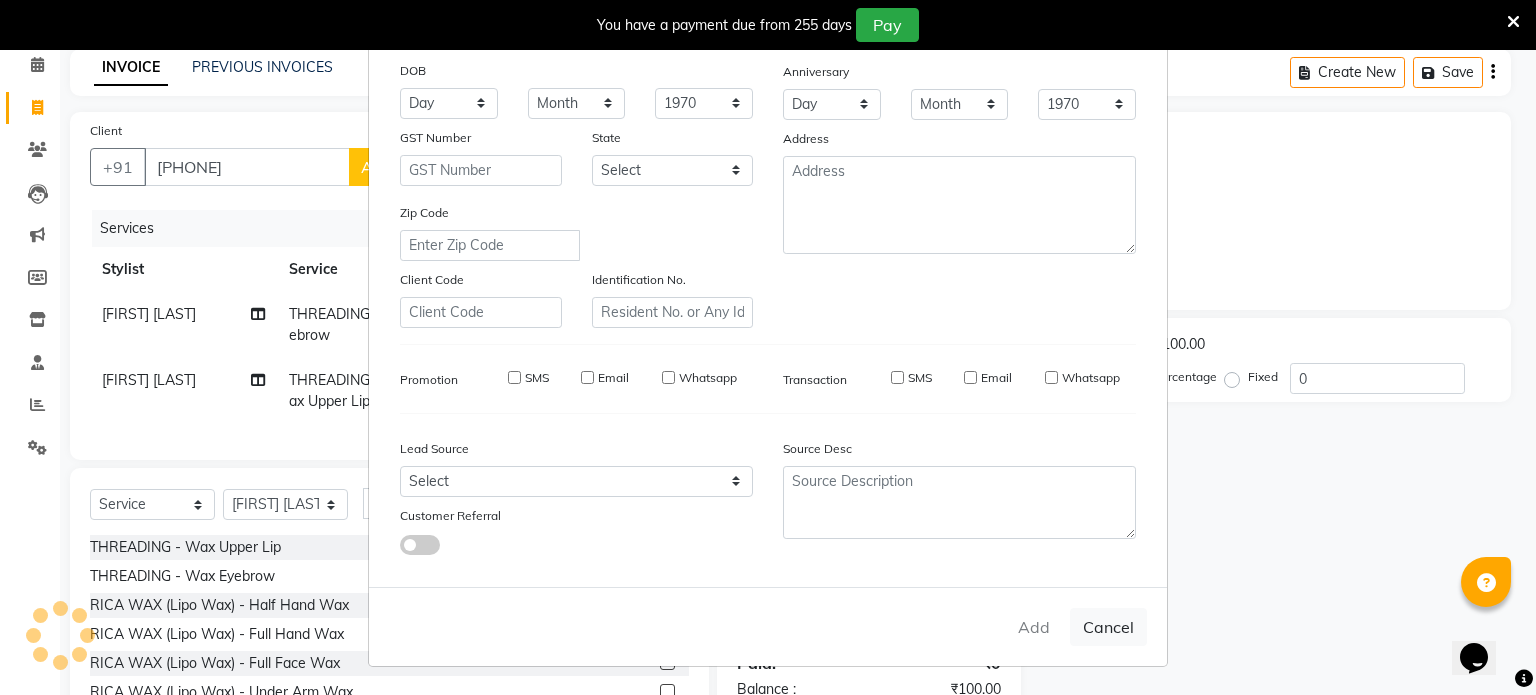type 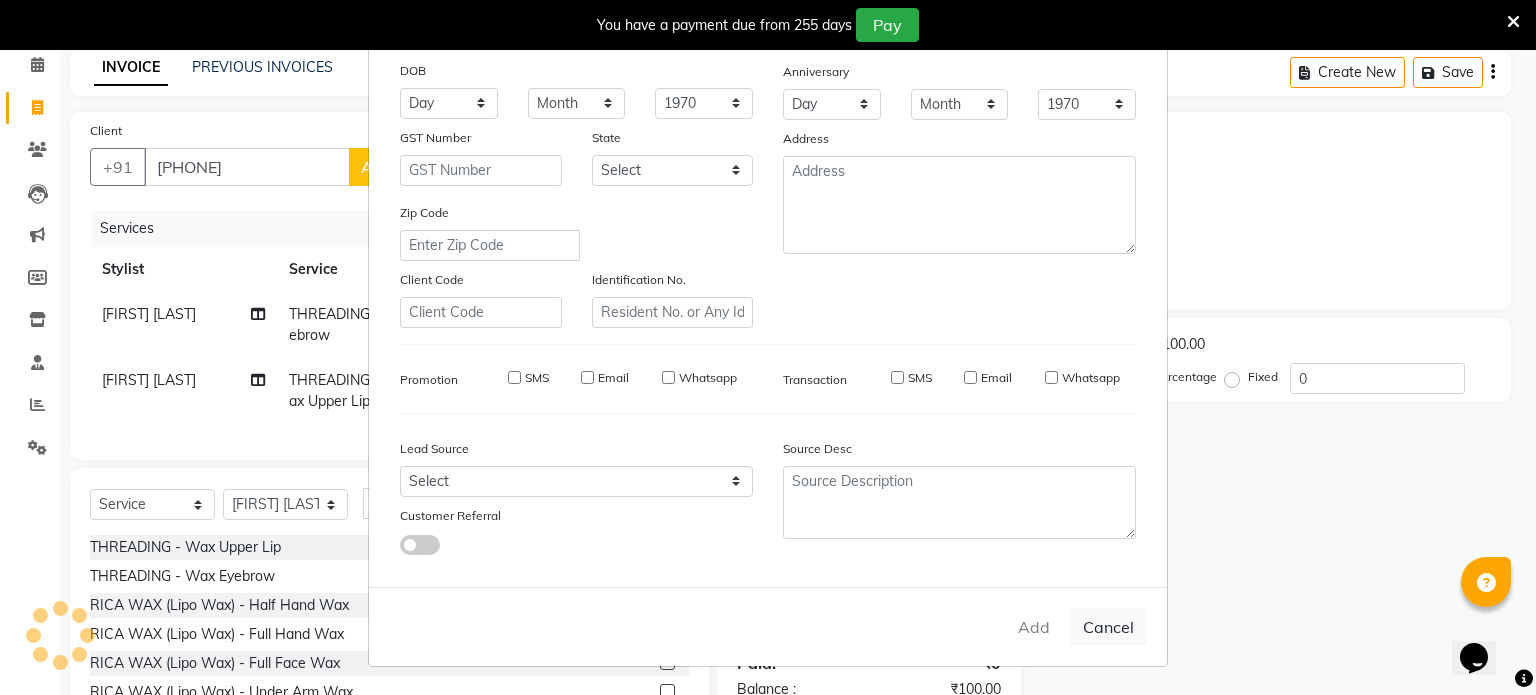 select 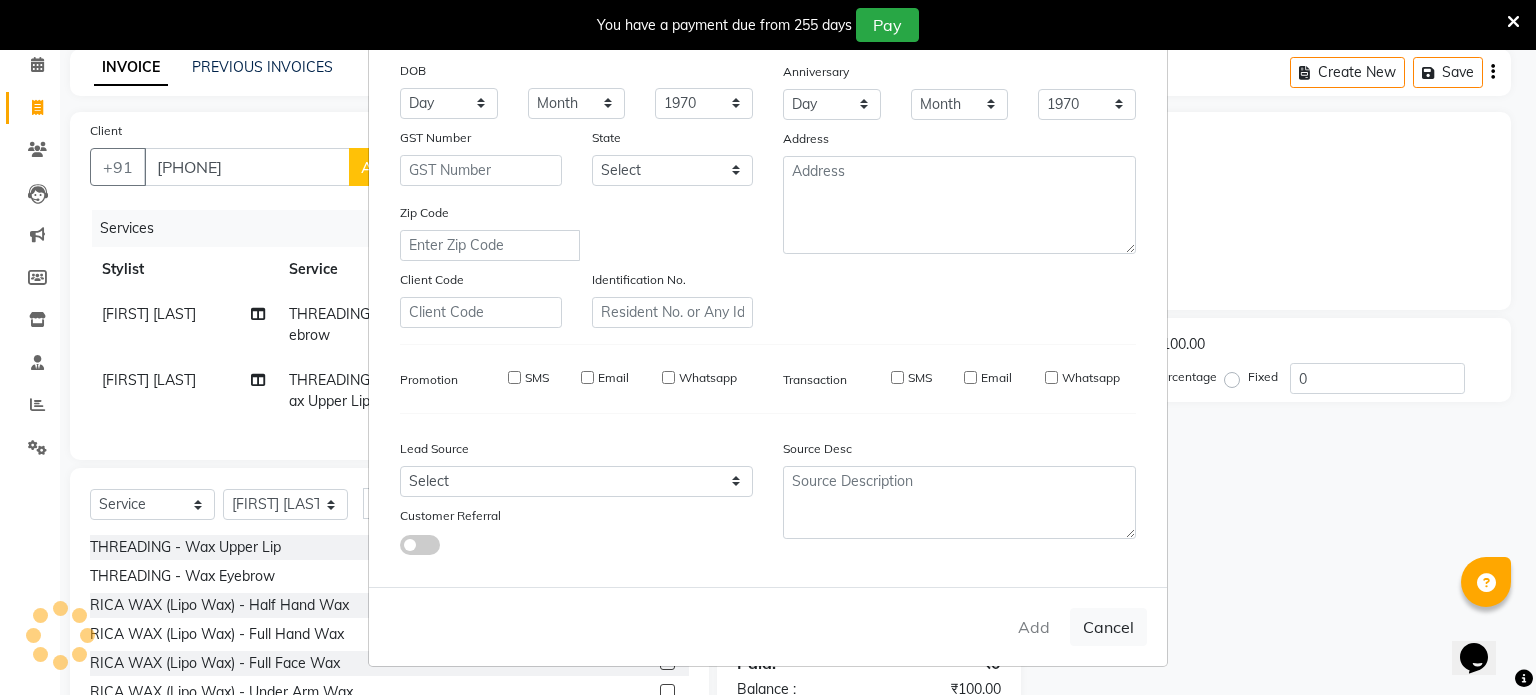 select 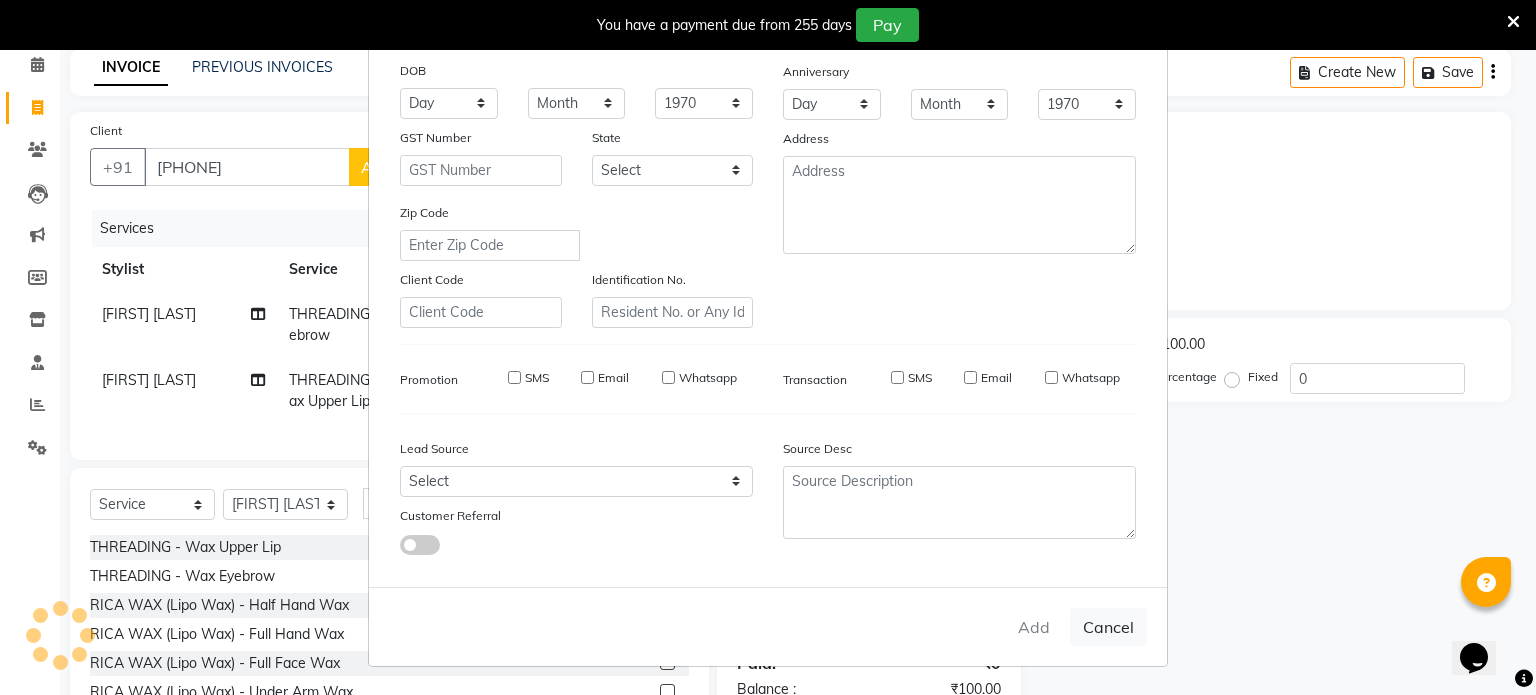select 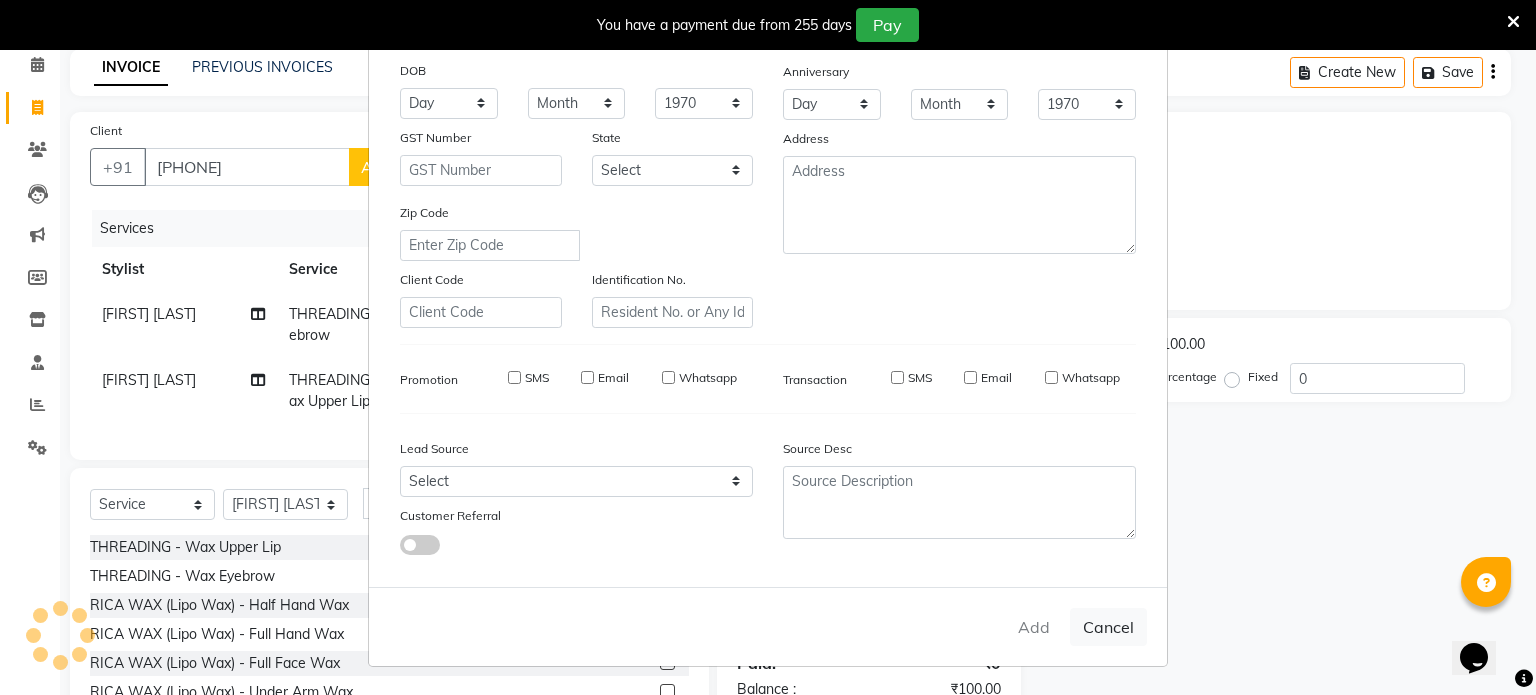 select 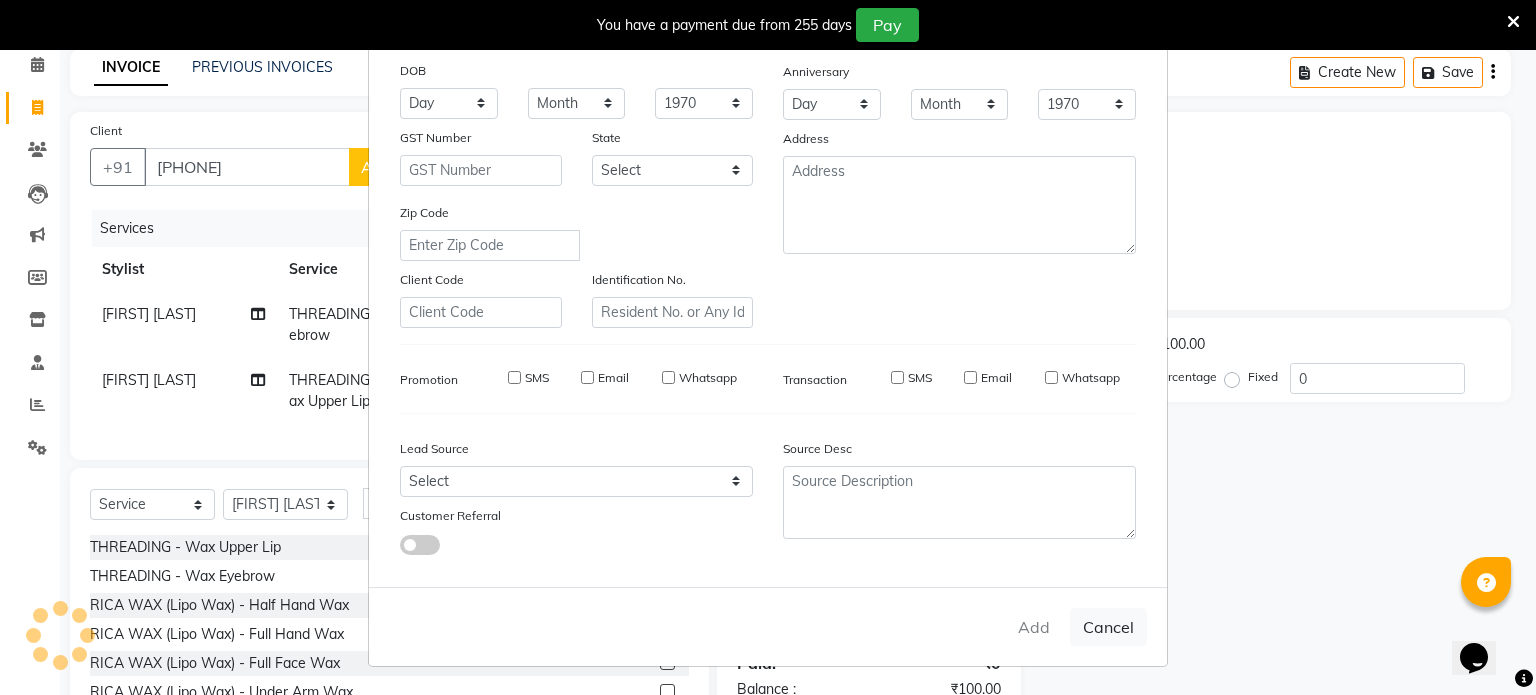 select 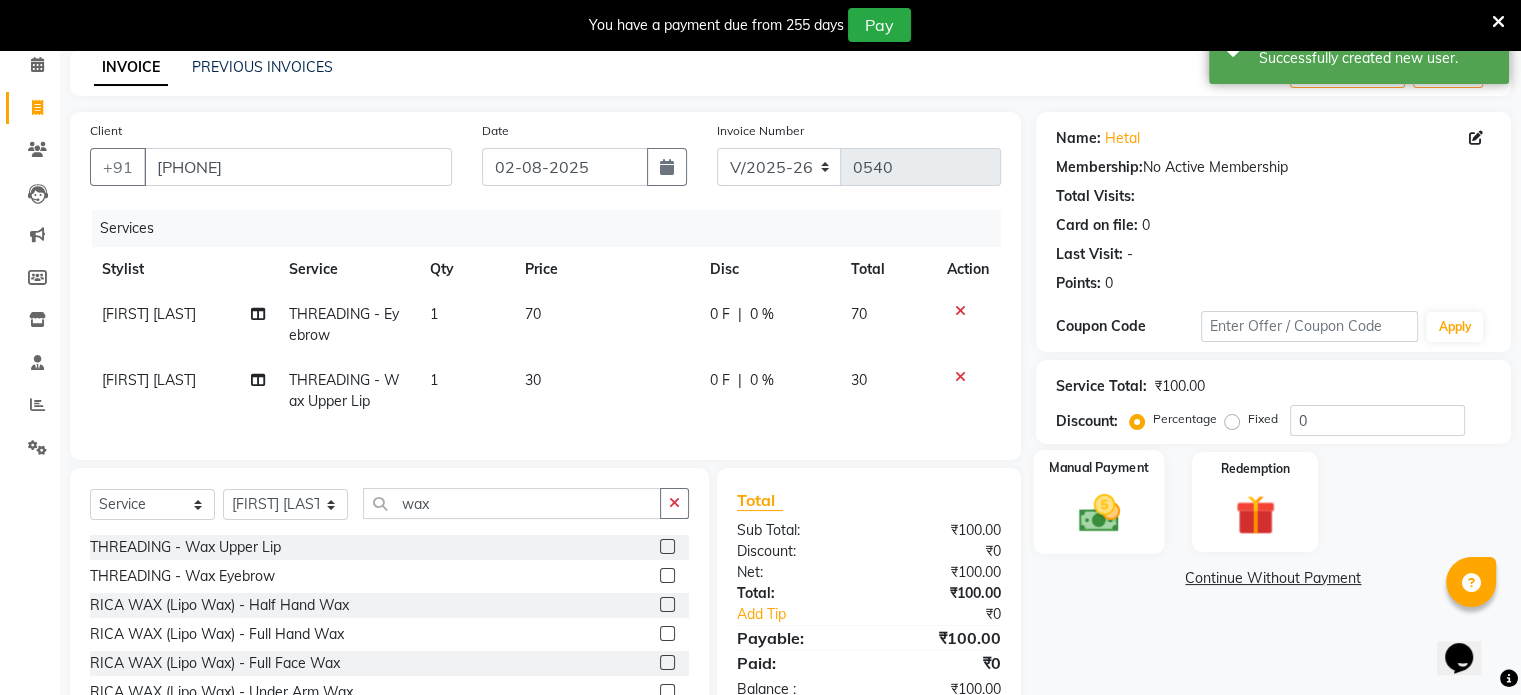 click 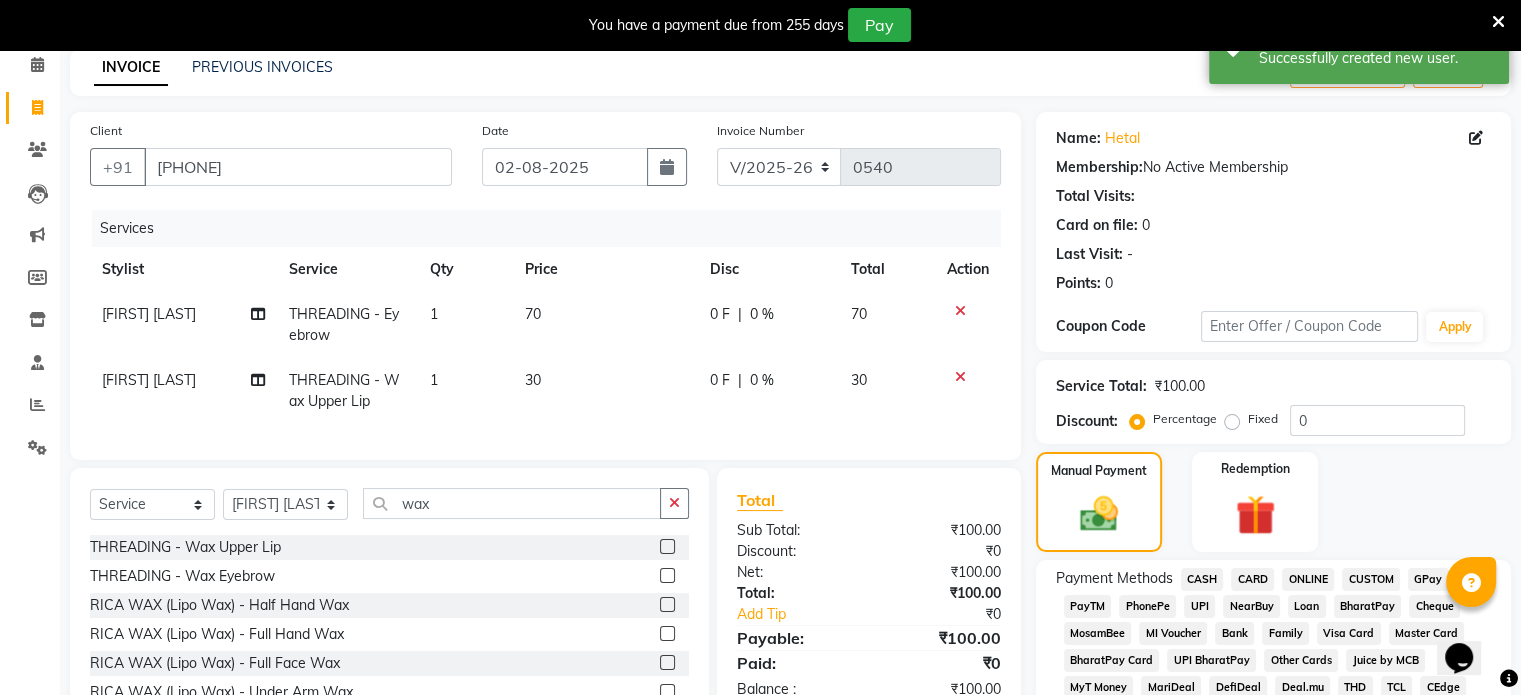 click on "CASH" 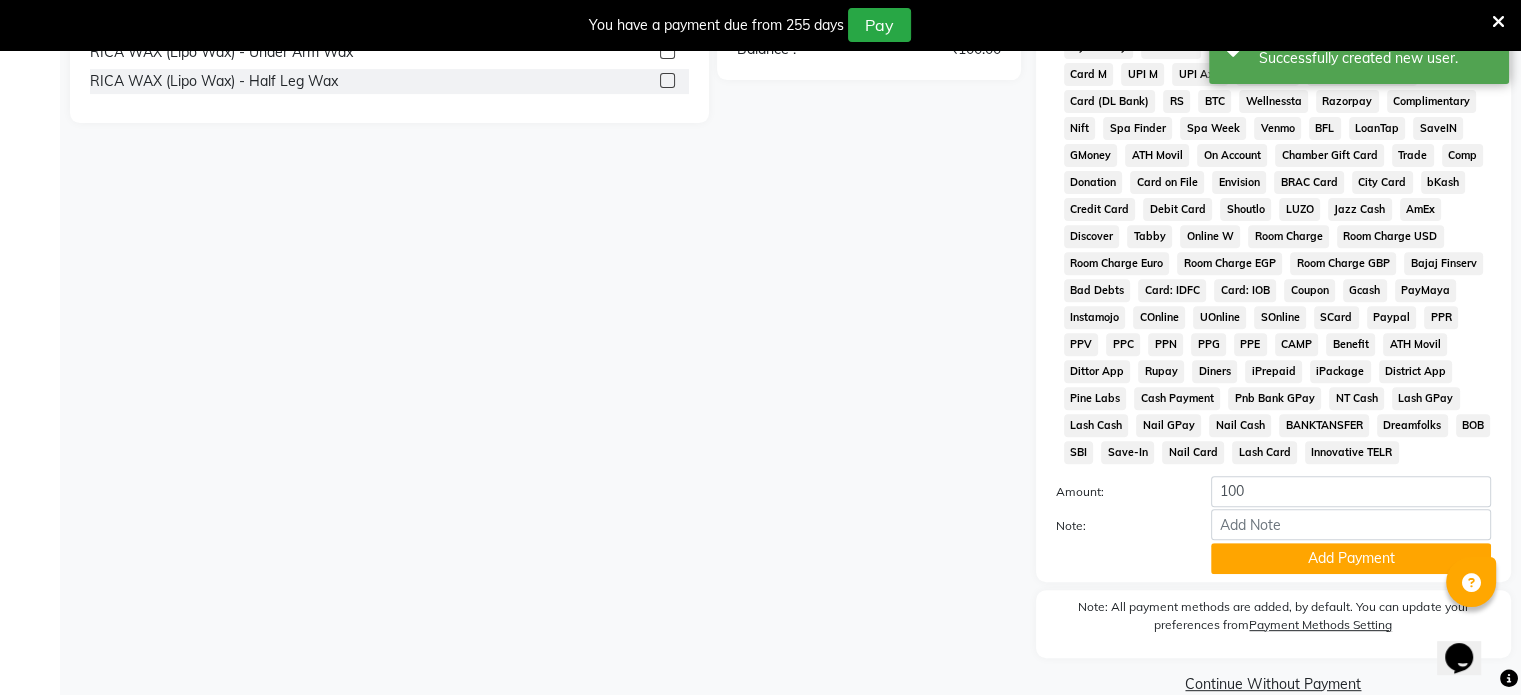 scroll, scrollTop: 740, scrollLeft: 0, axis: vertical 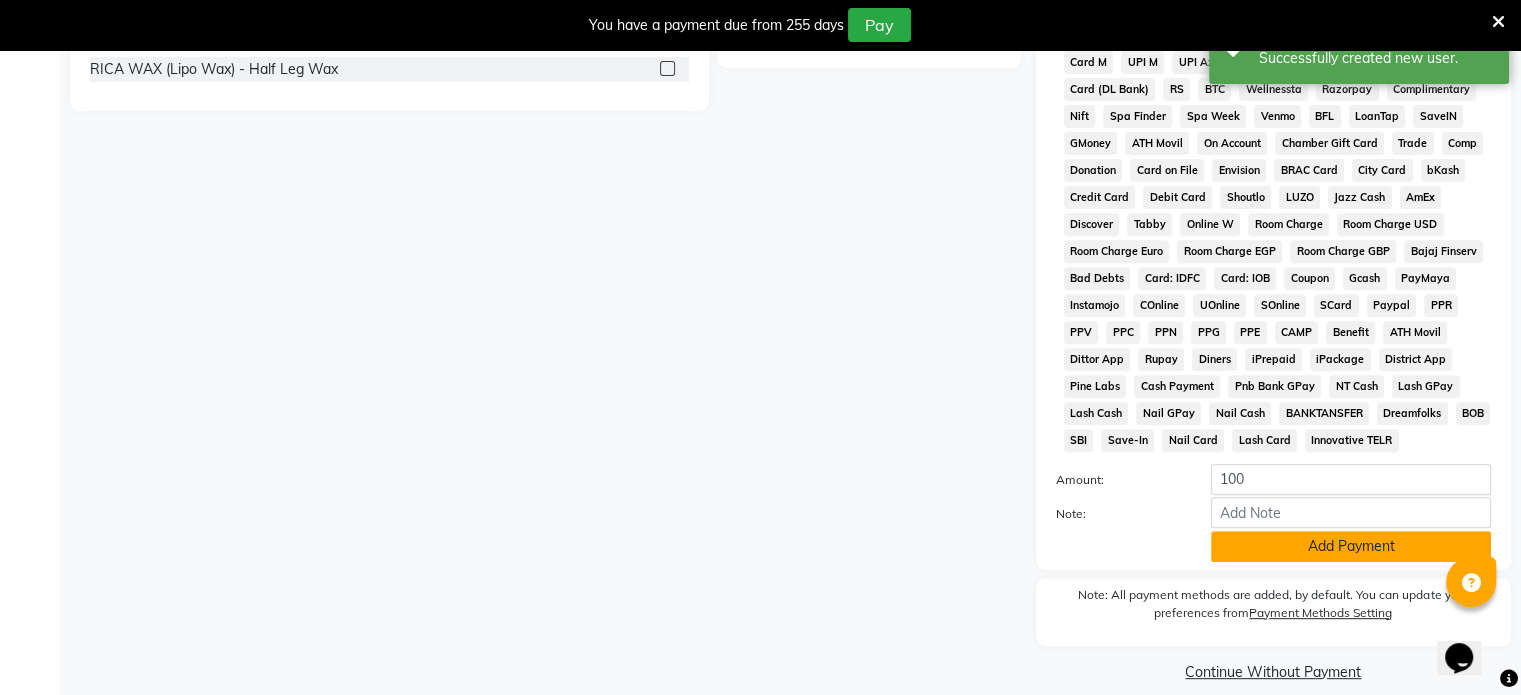 click on "Add Payment" 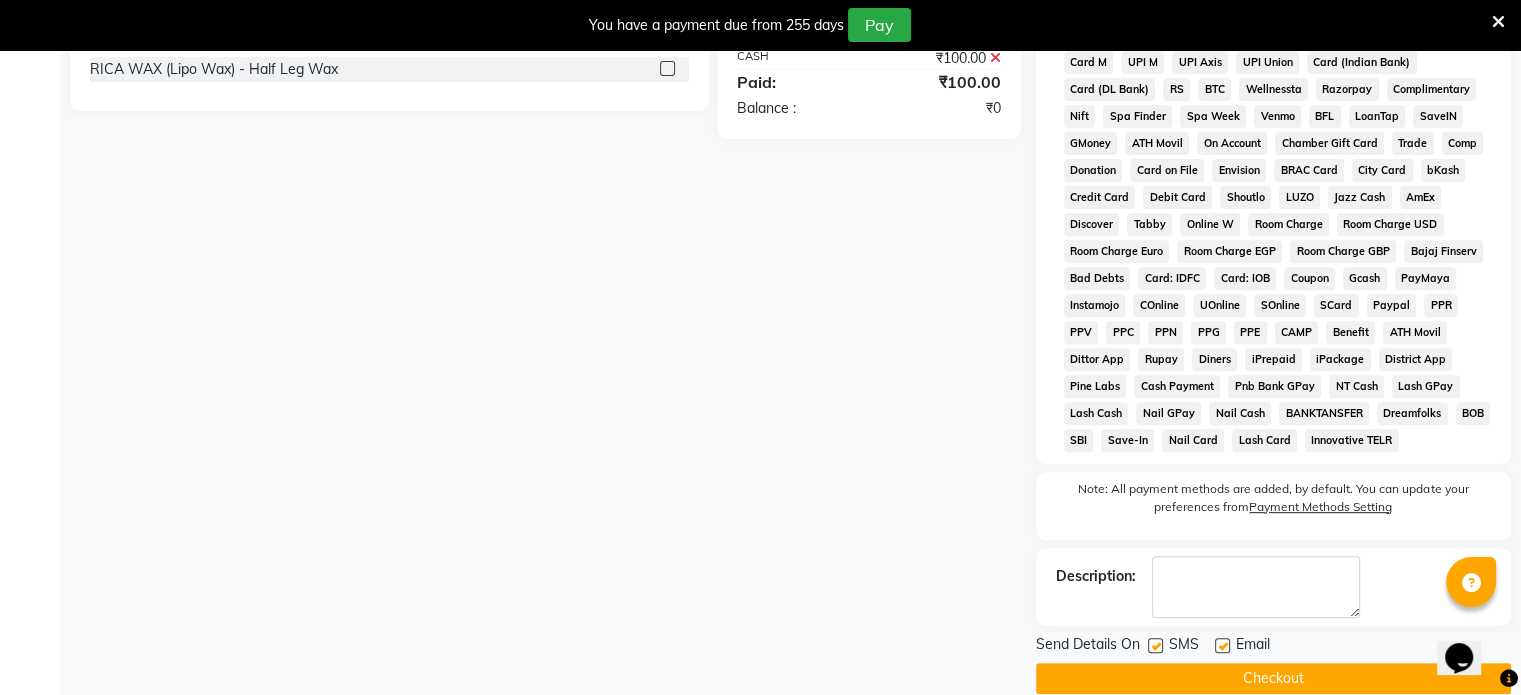 click on "Checkout" 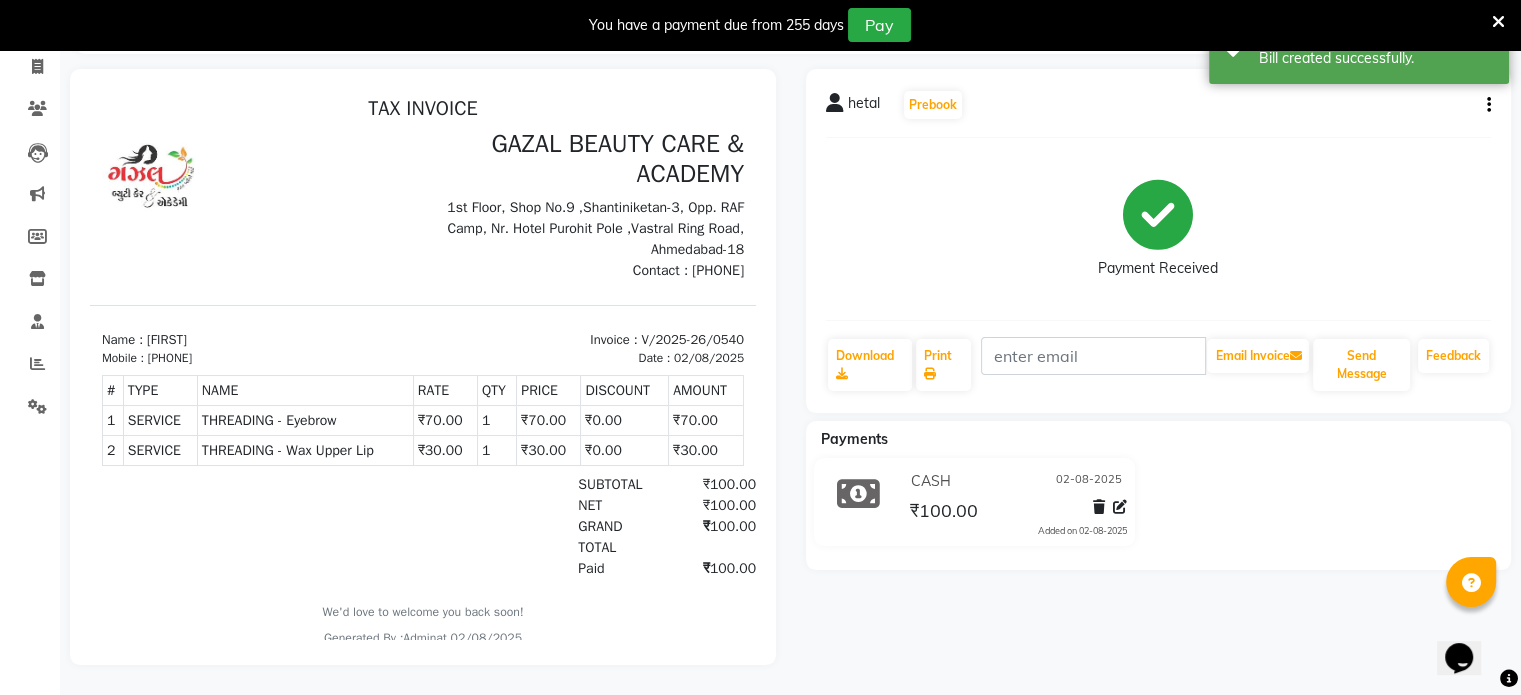 scroll, scrollTop: 0, scrollLeft: 0, axis: both 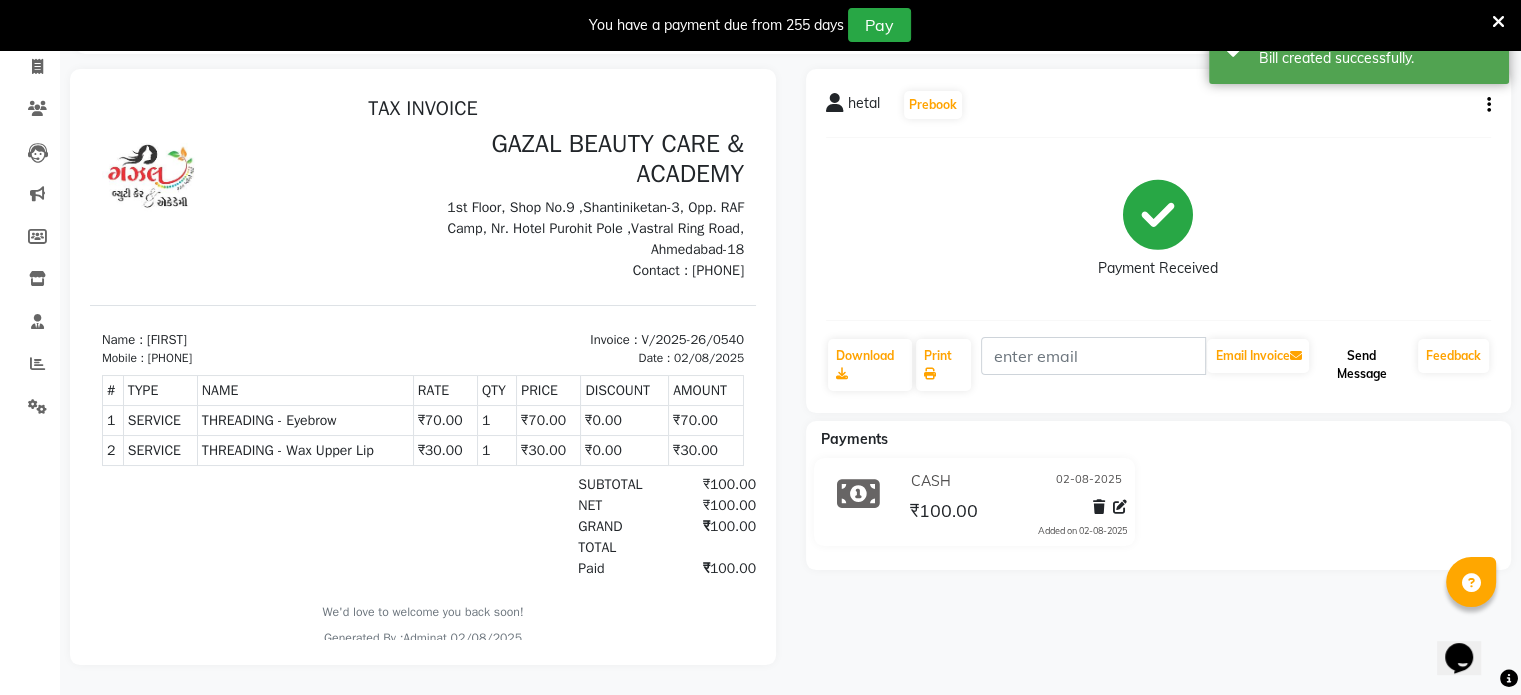 click on "Send Message" 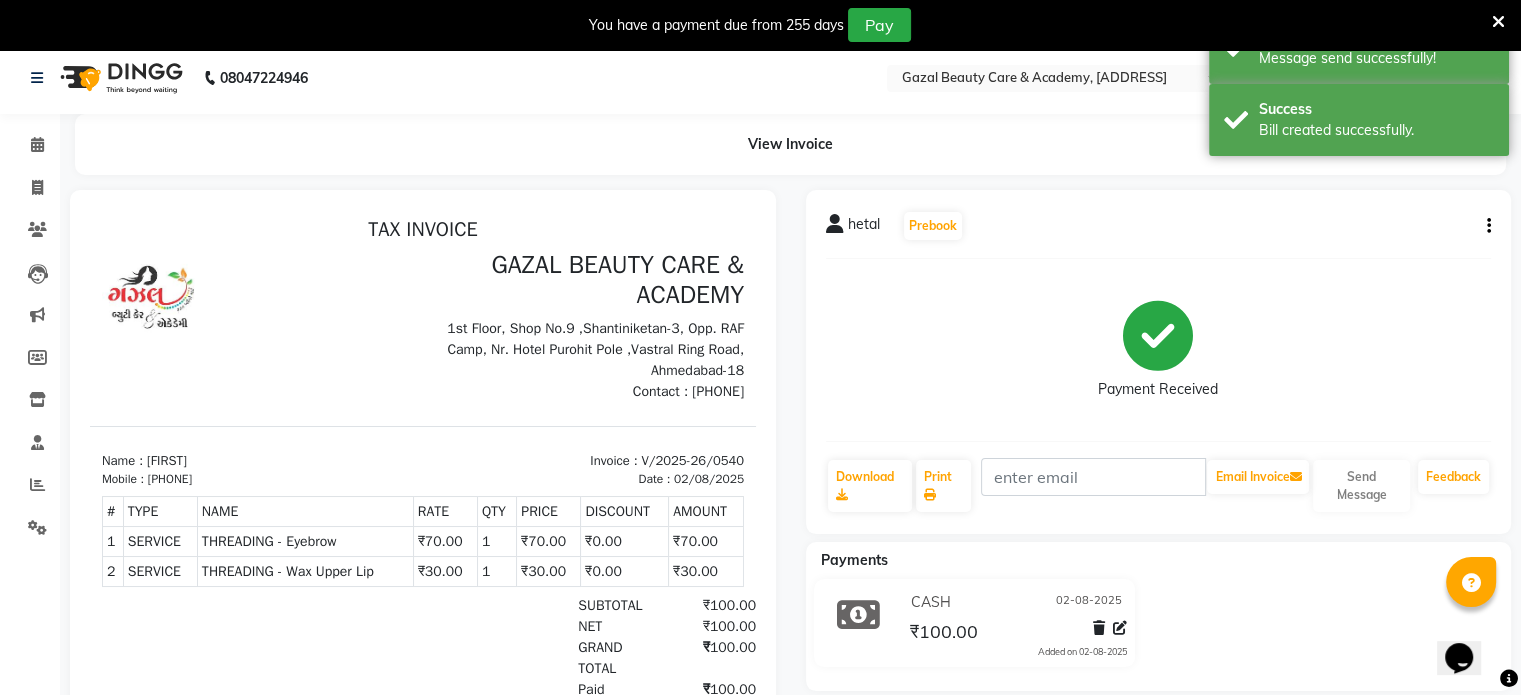 scroll, scrollTop: 0, scrollLeft: 0, axis: both 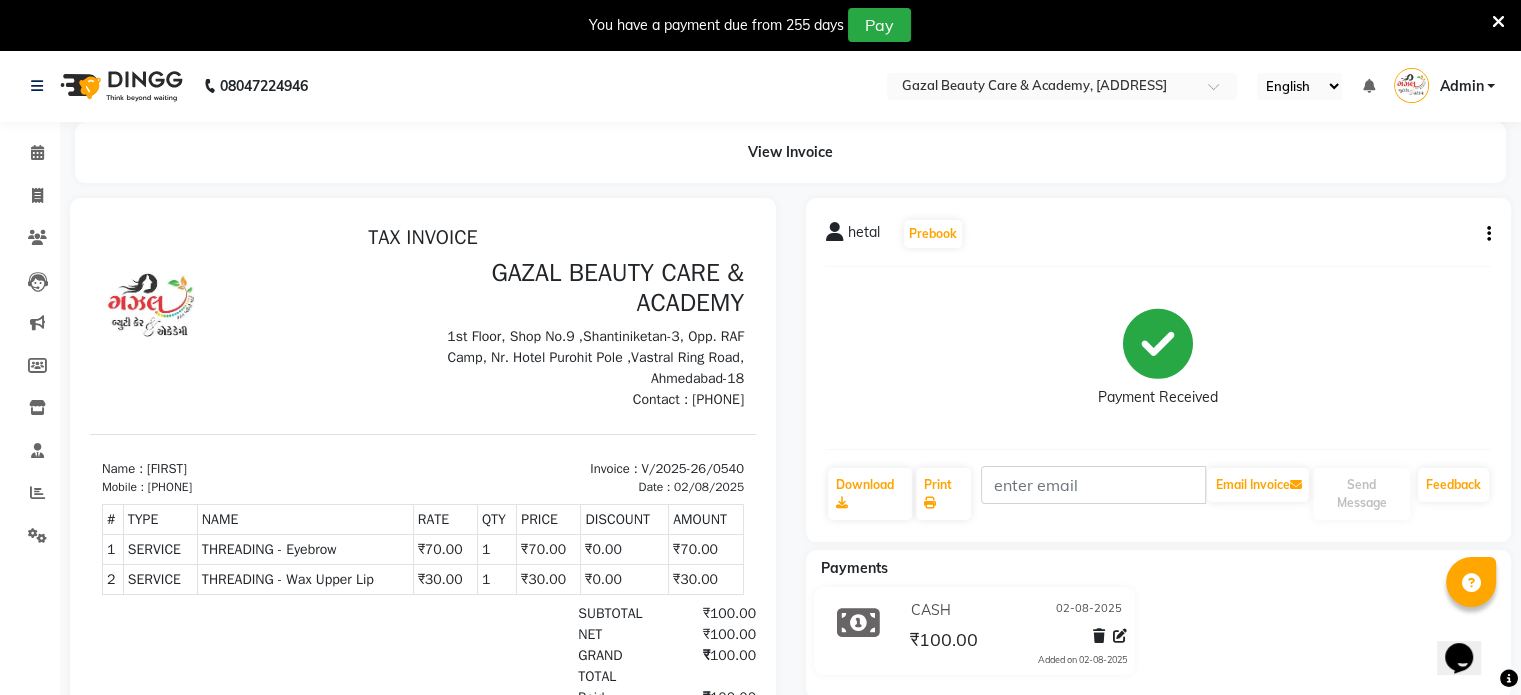 click on "Payment Received" 